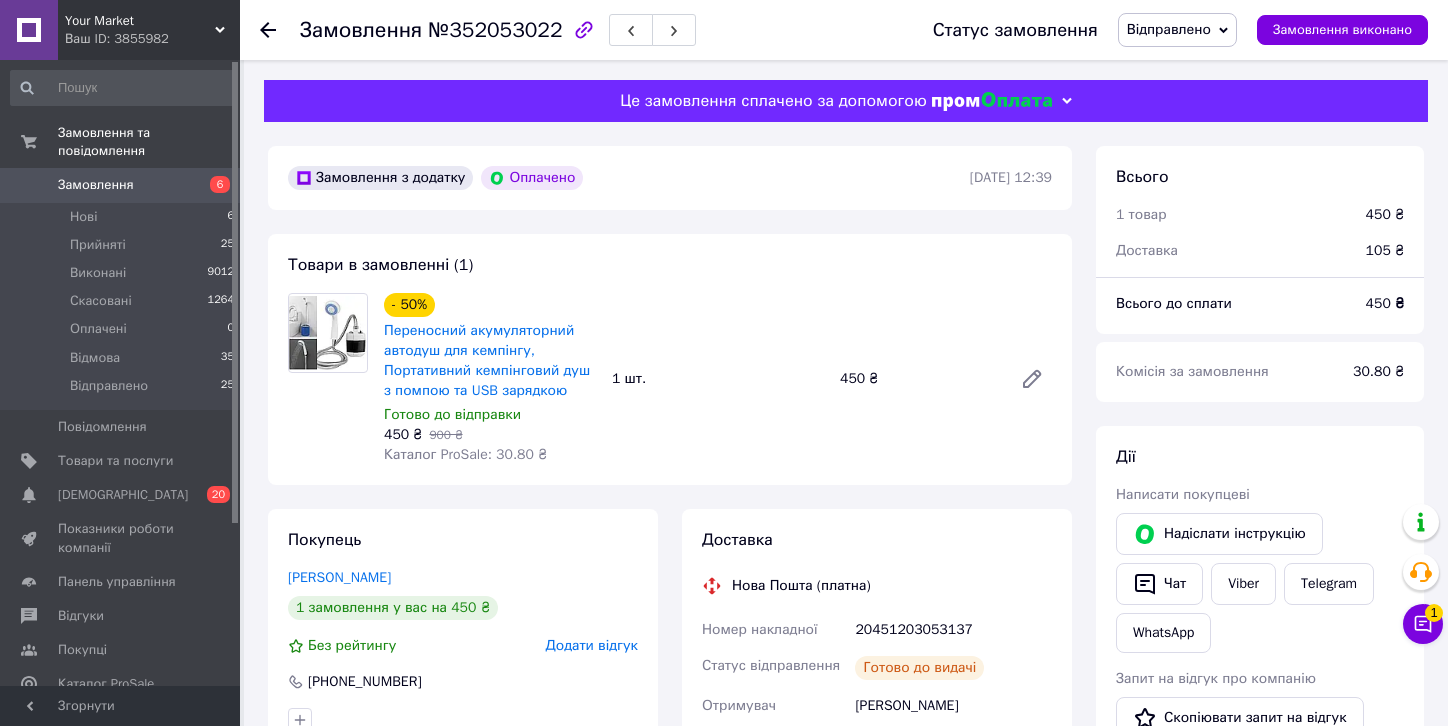 scroll, scrollTop: 460, scrollLeft: 0, axis: vertical 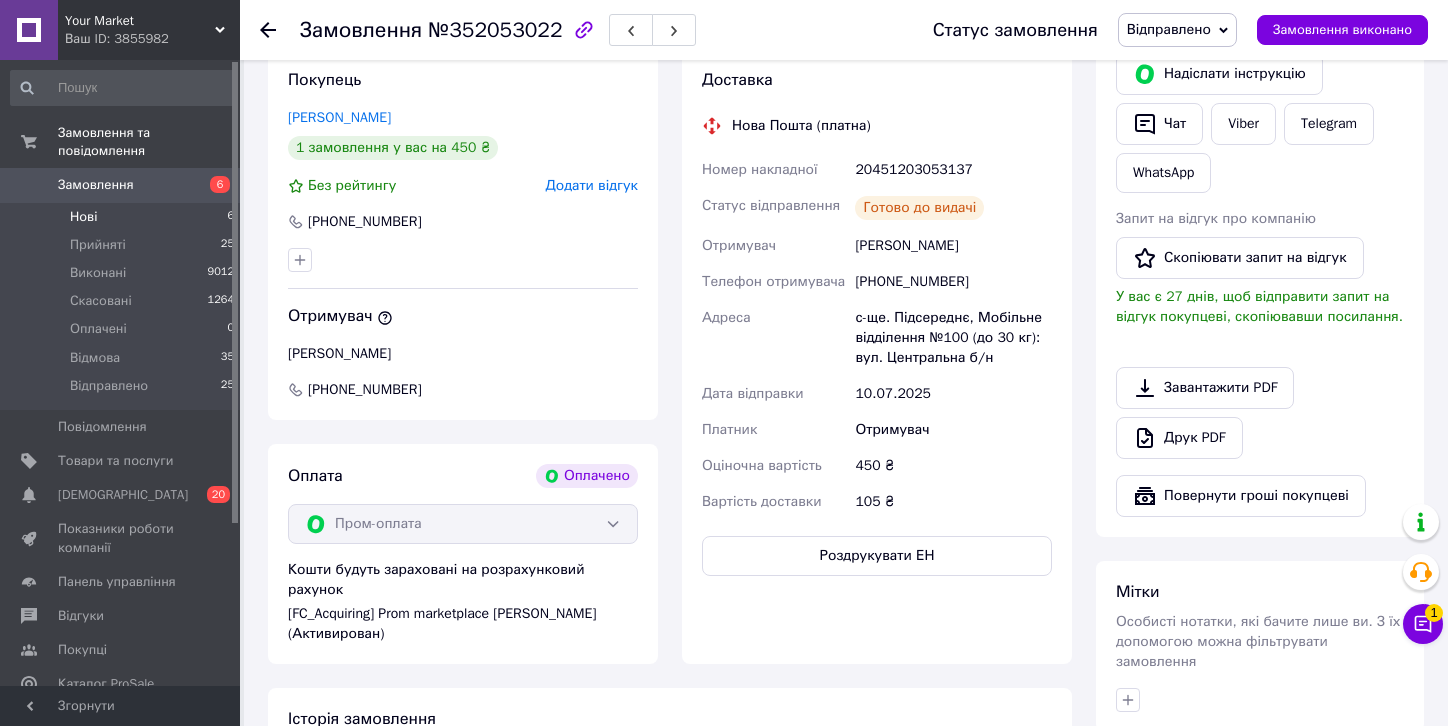 click on "Нові 6" at bounding box center (123, 217) 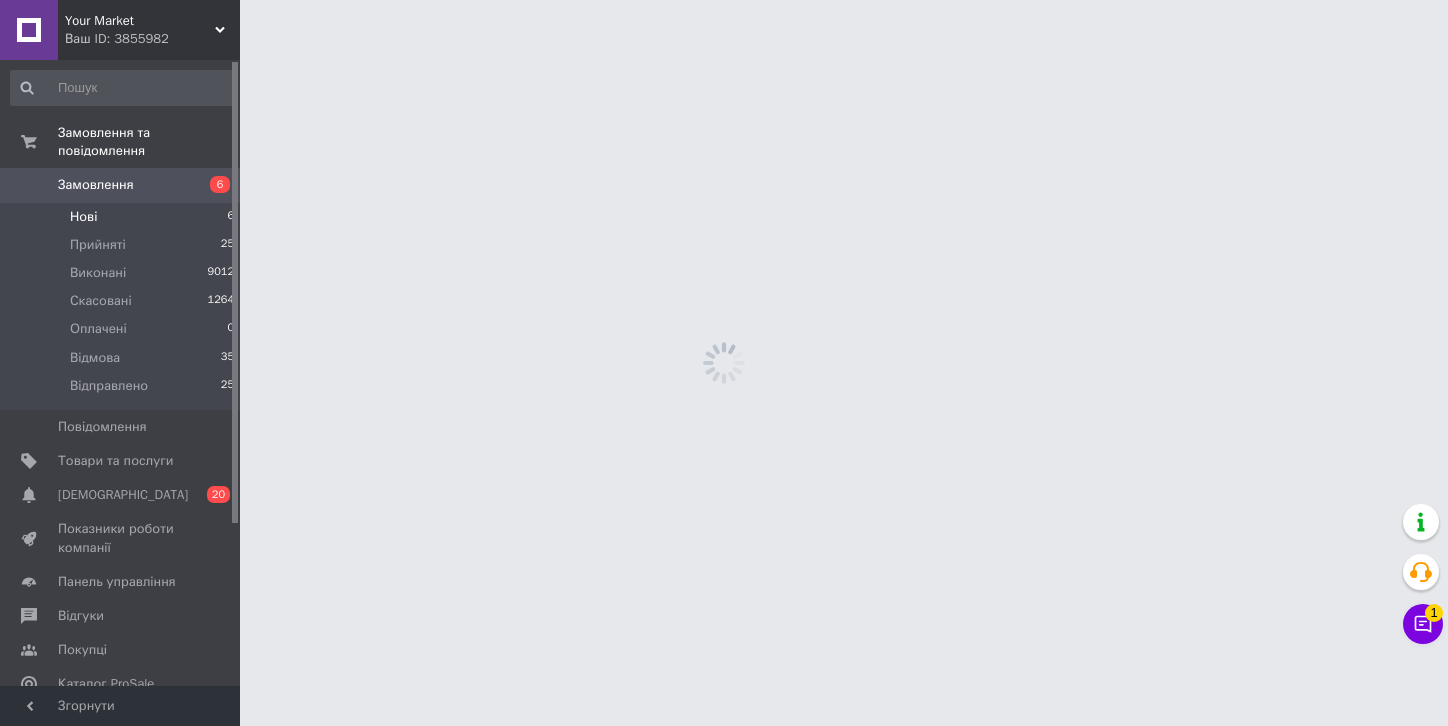 scroll, scrollTop: 0, scrollLeft: 0, axis: both 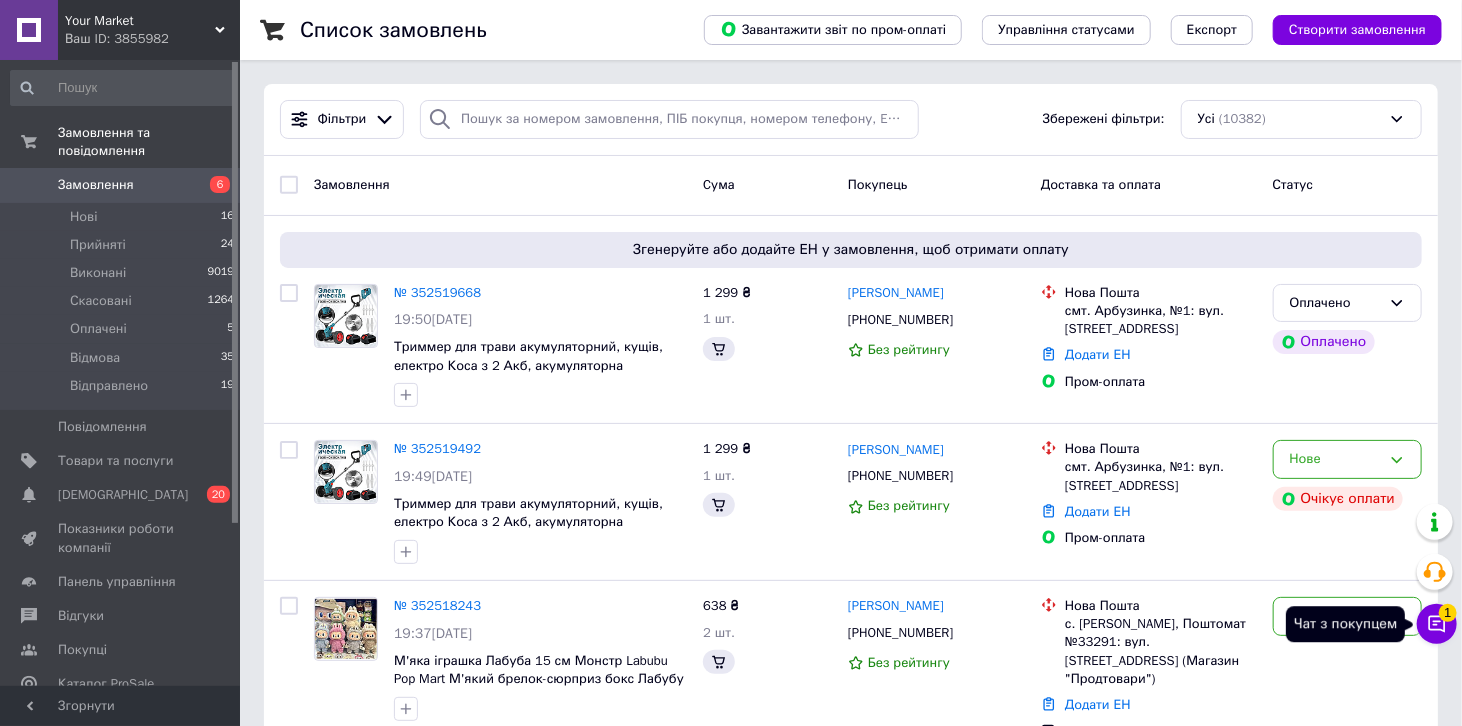 click on "Чат з покупцем 1" at bounding box center (1437, 624) 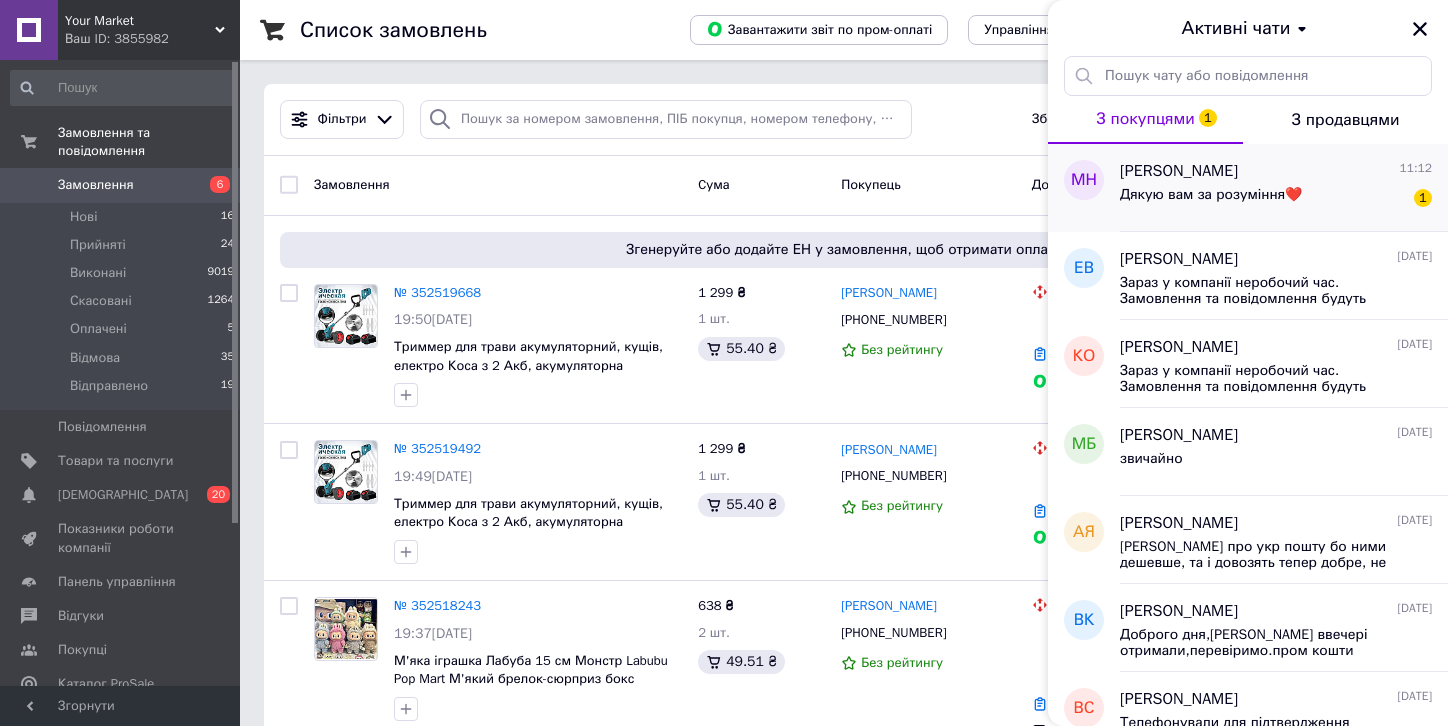 click on "Дякую вам за розуміння❤️" at bounding box center [1211, 201] 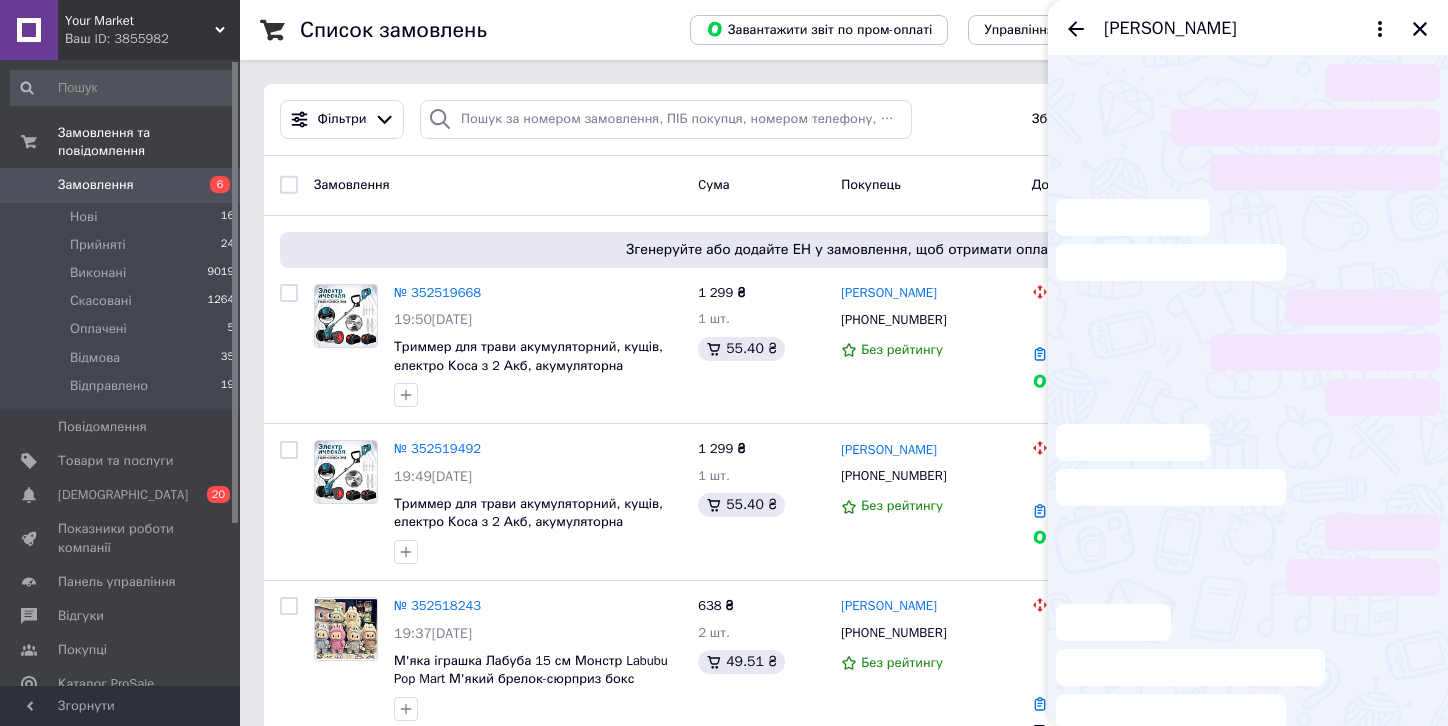 scroll, scrollTop: 697, scrollLeft: 0, axis: vertical 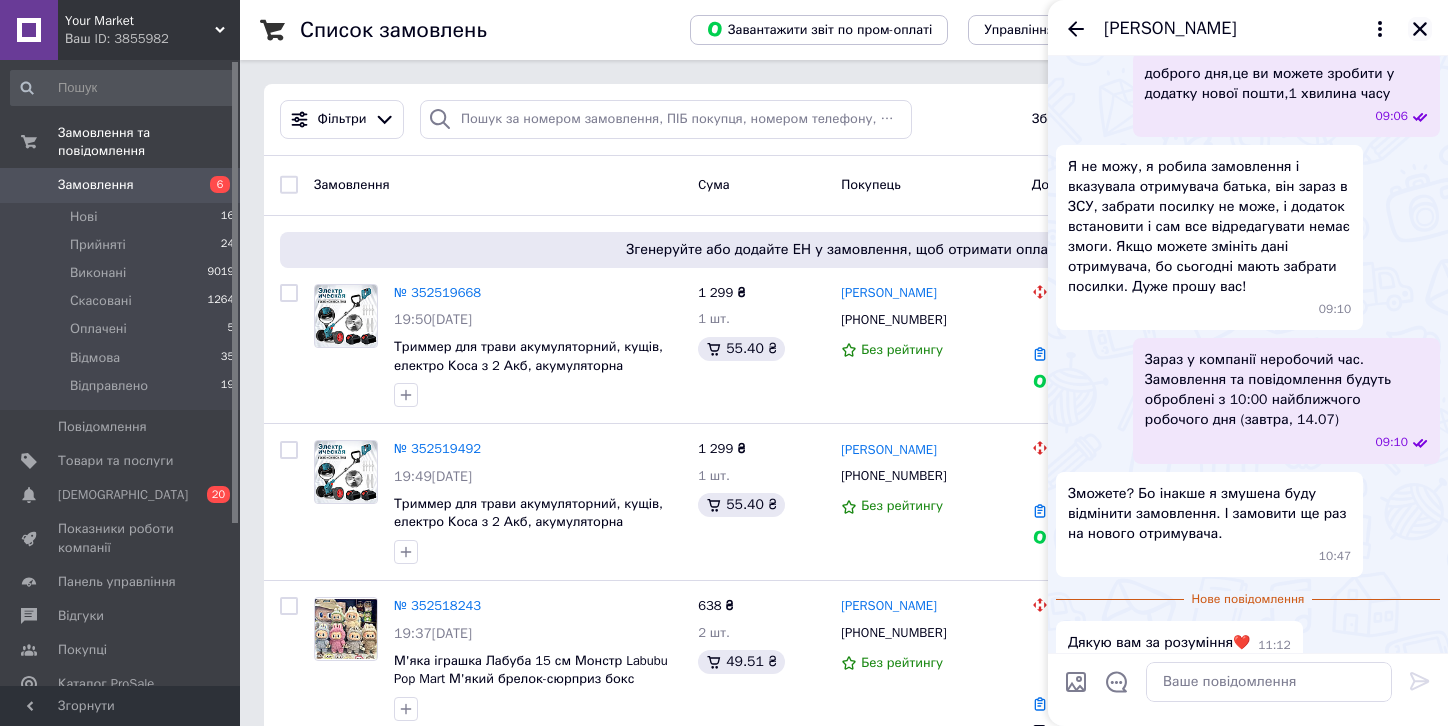 click 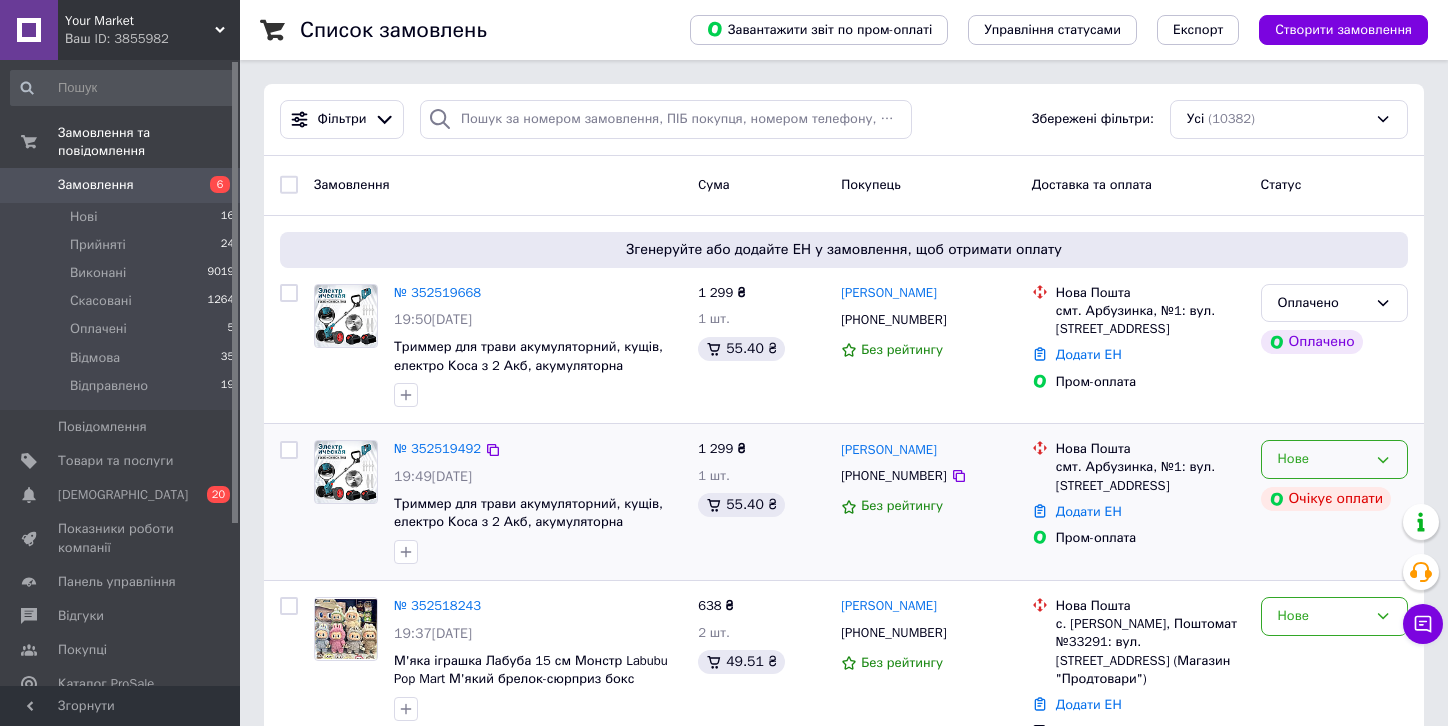 click on "Нове" at bounding box center (1334, 459) 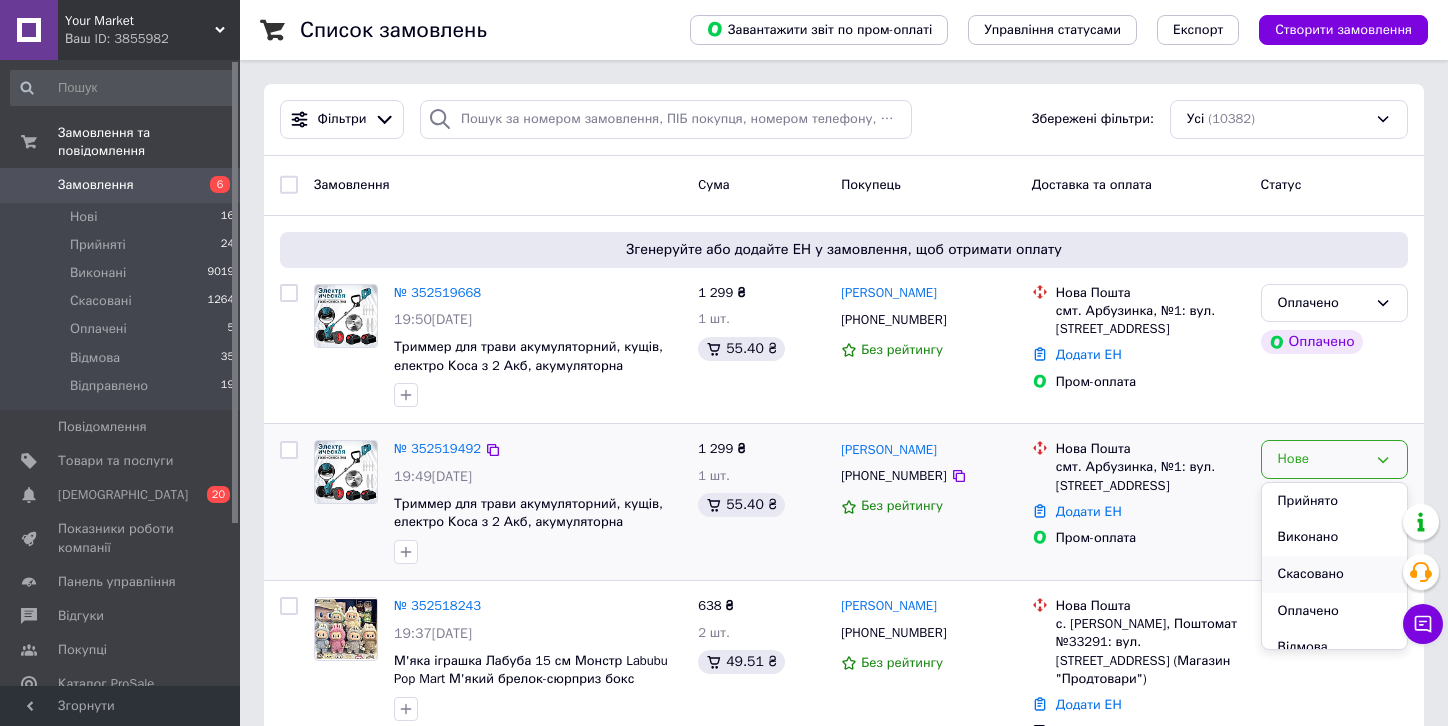 click on "Скасовано" at bounding box center (1334, 574) 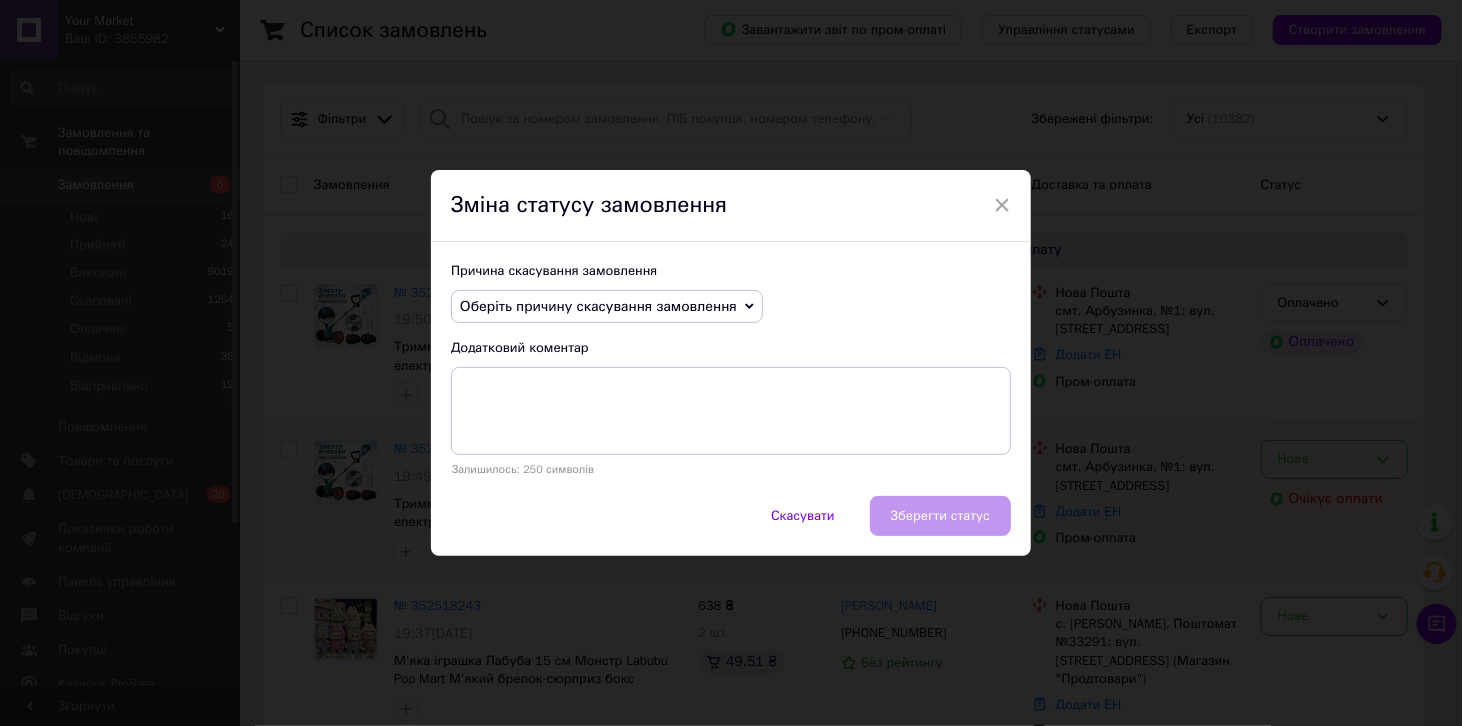 click on "Оберіть причину скасування замовлення" at bounding box center [607, 307] 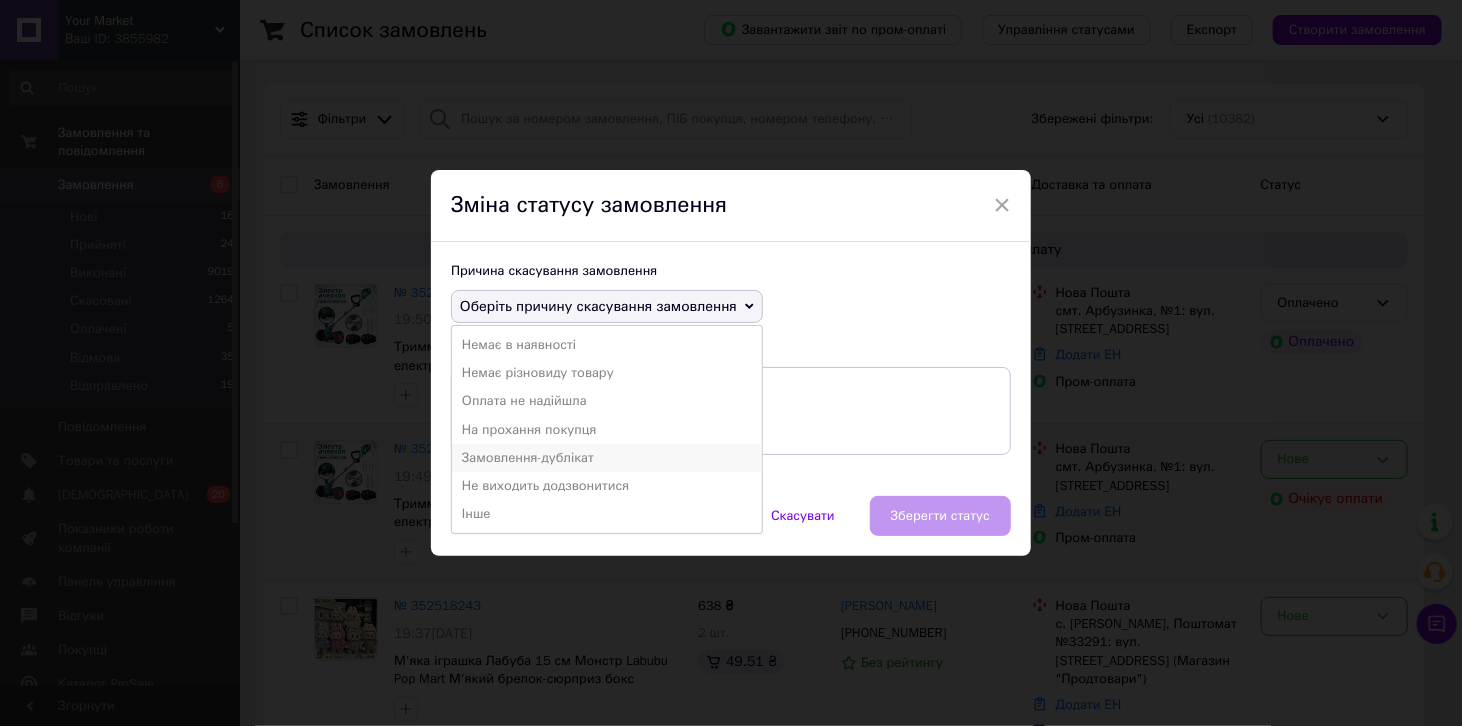 click on "Замовлення-дублікат" at bounding box center [607, 458] 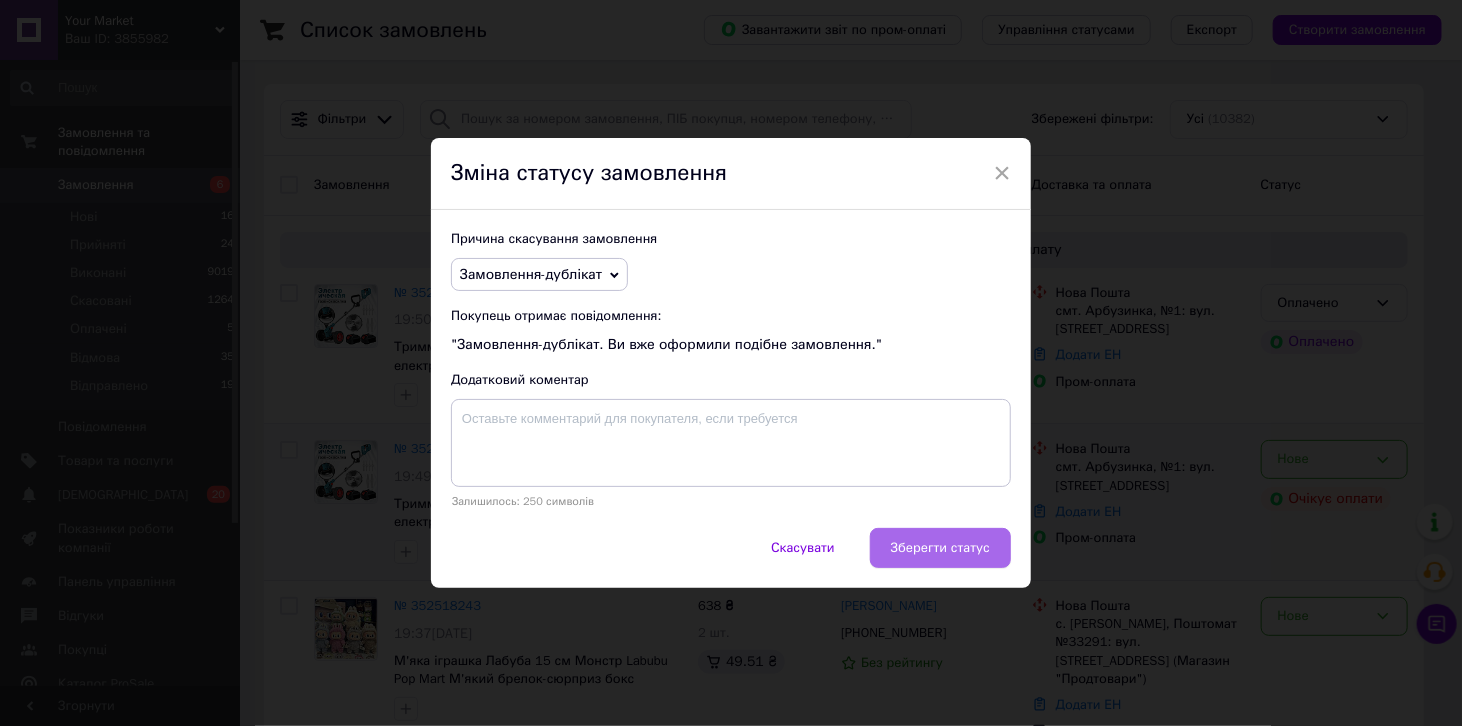 click on "Зберегти статус" at bounding box center [940, 548] 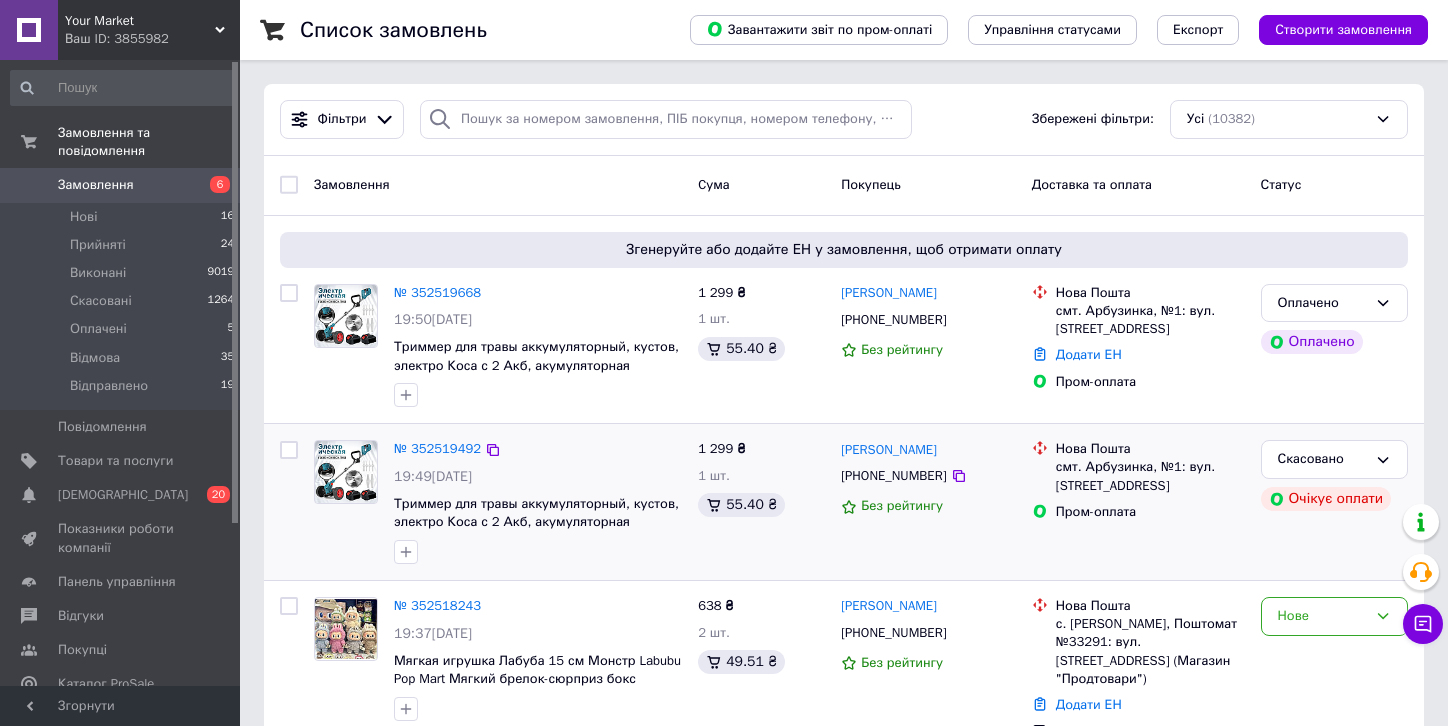 scroll, scrollTop: 100, scrollLeft: 0, axis: vertical 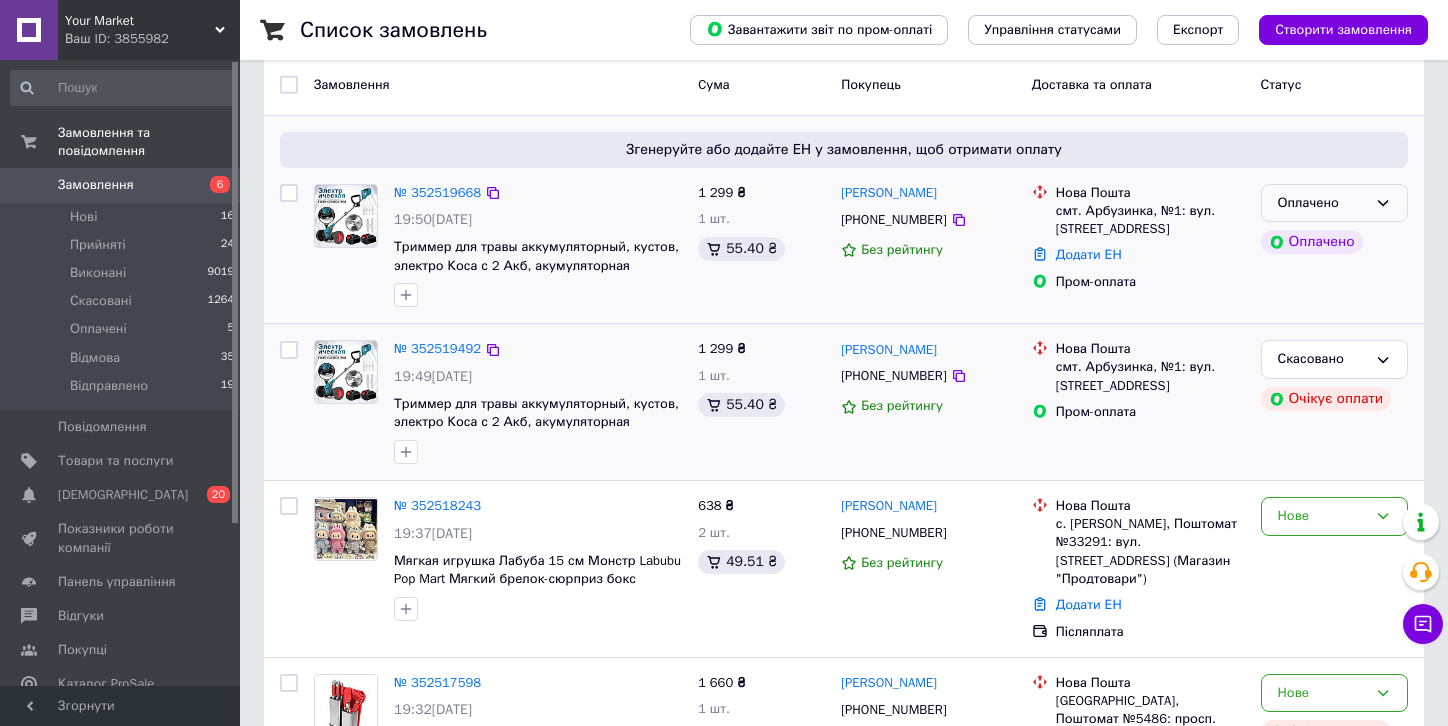 click on "Оплачено" at bounding box center [1334, 203] 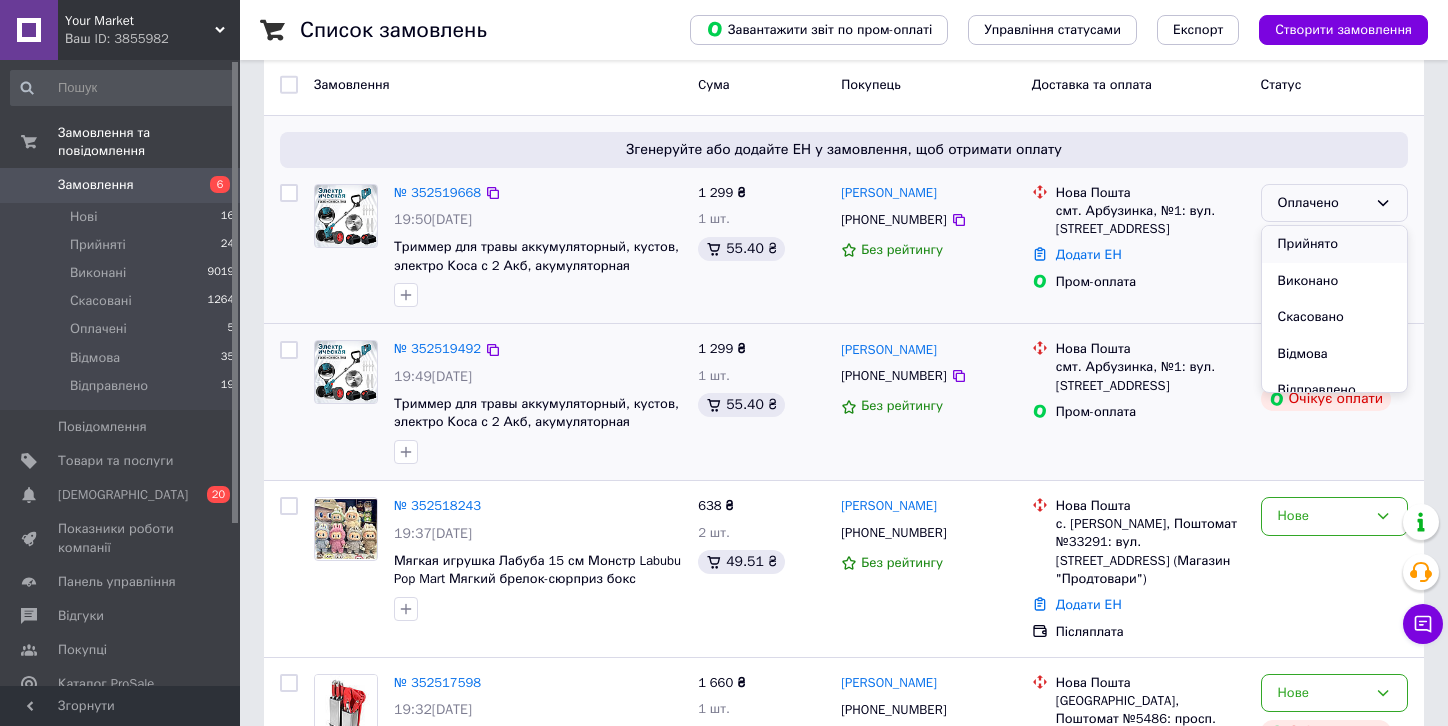 click on "Прийнято" at bounding box center (1334, 244) 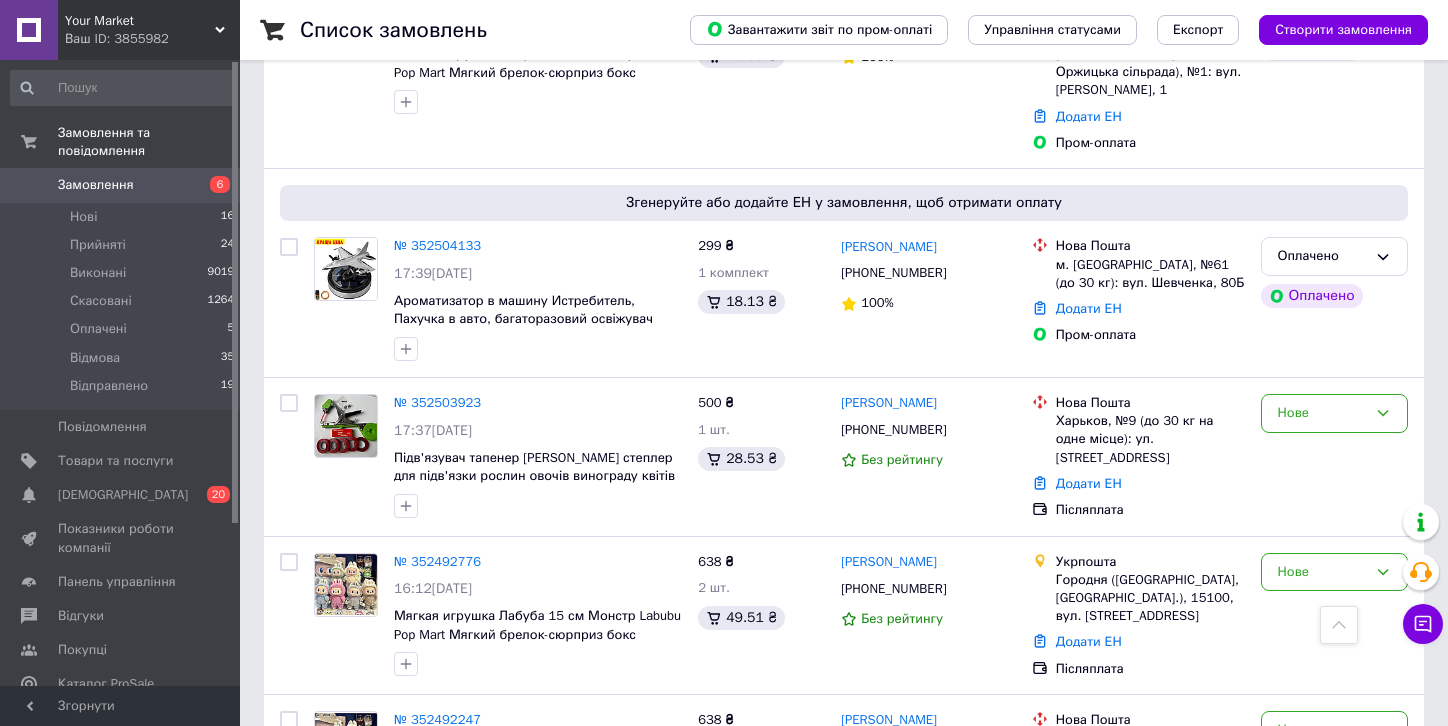 scroll, scrollTop: 1006, scrollLeft: 0, axis: vertical 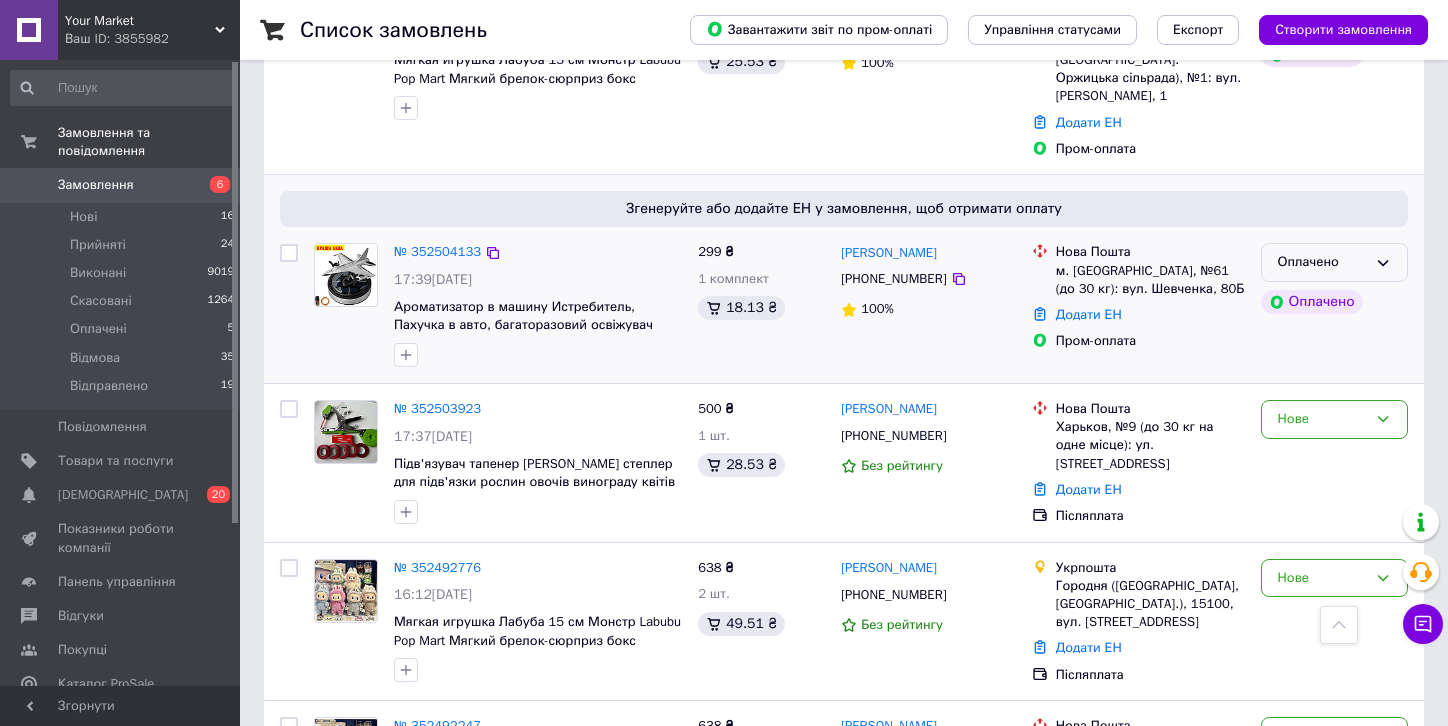 click on "Оплачено" at bounding box center [1334, 262] 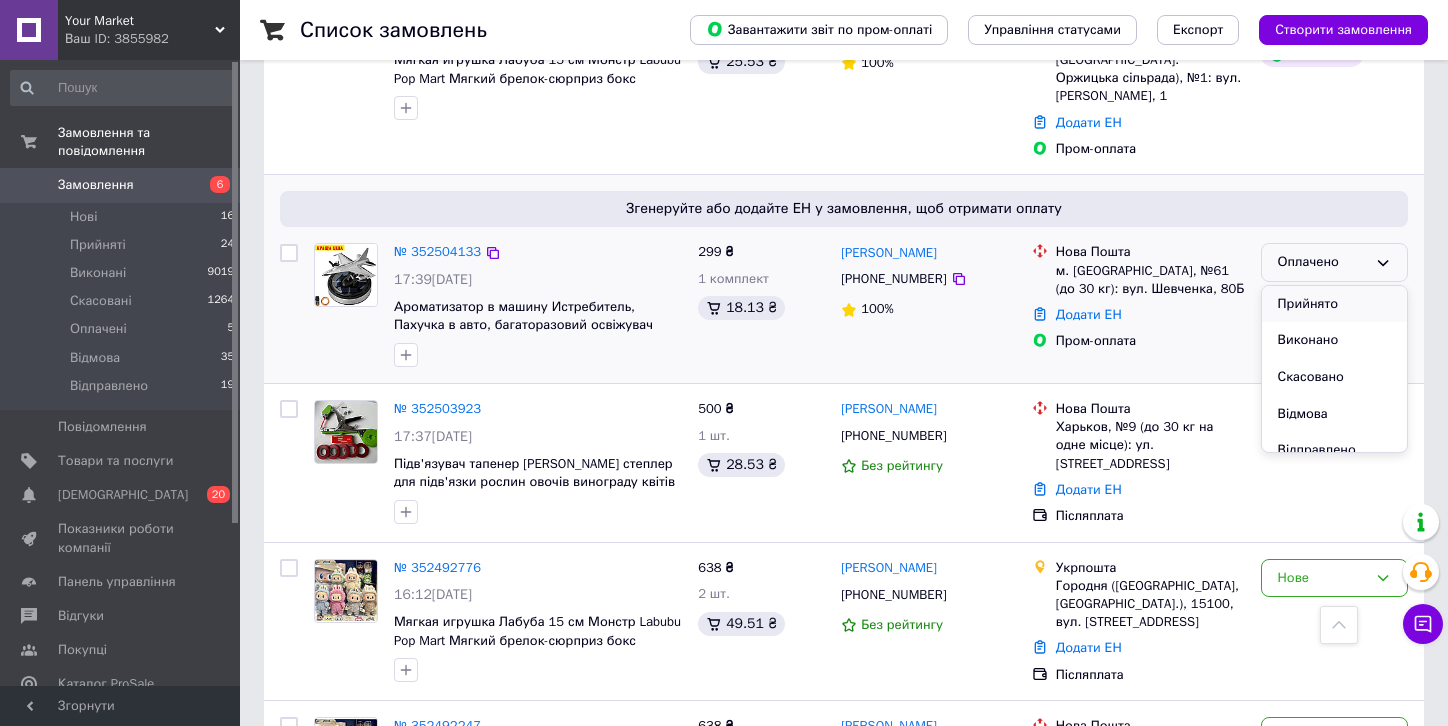 click on "Прийнято" at bounding box center [1334, 304] 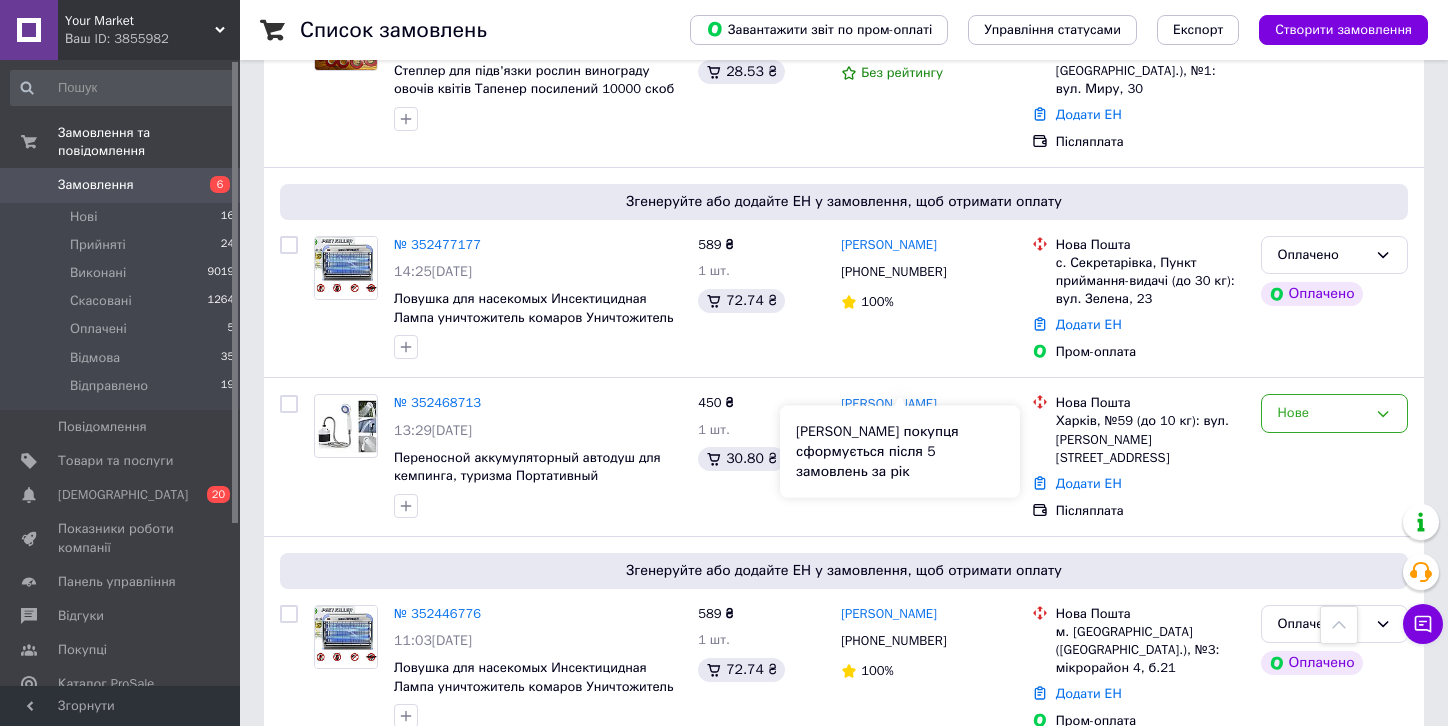 scroll, scrollTop: 2214, scrollLeft: 0, axis: vertical 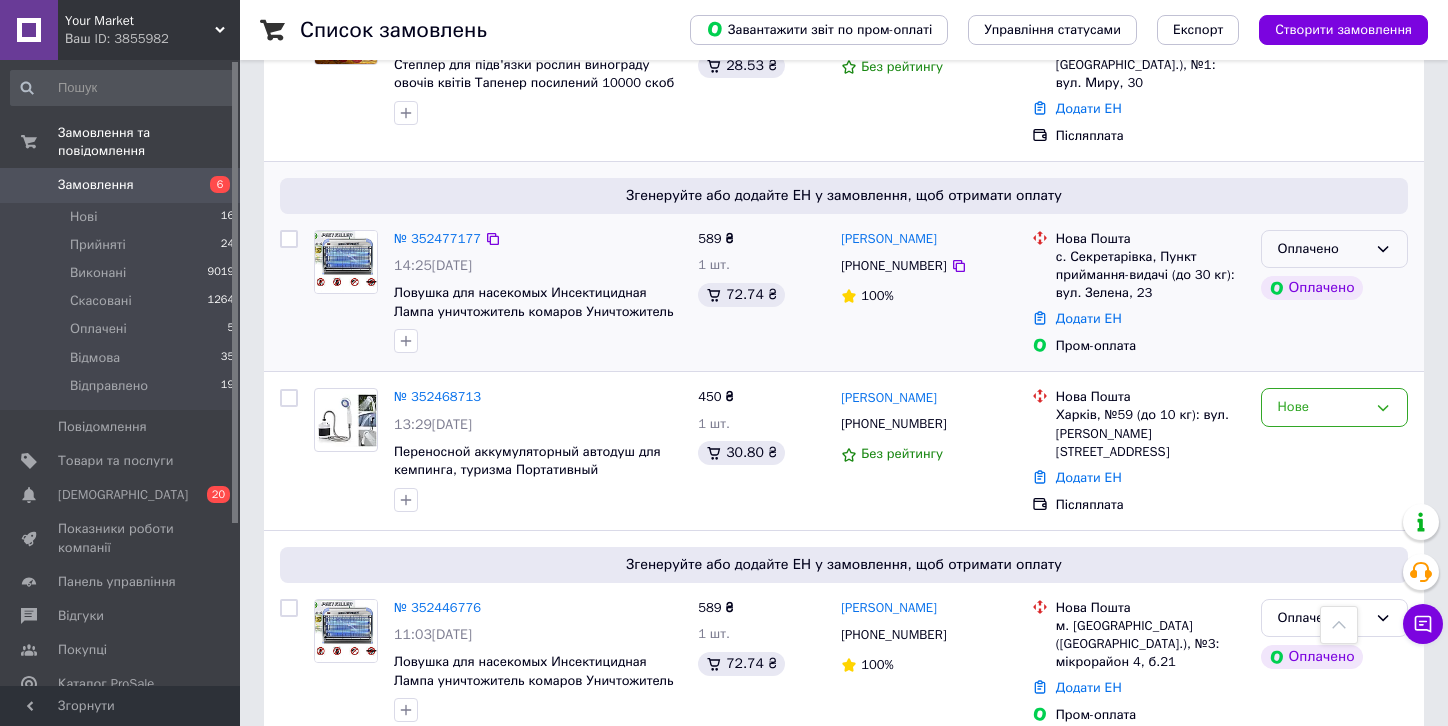 click 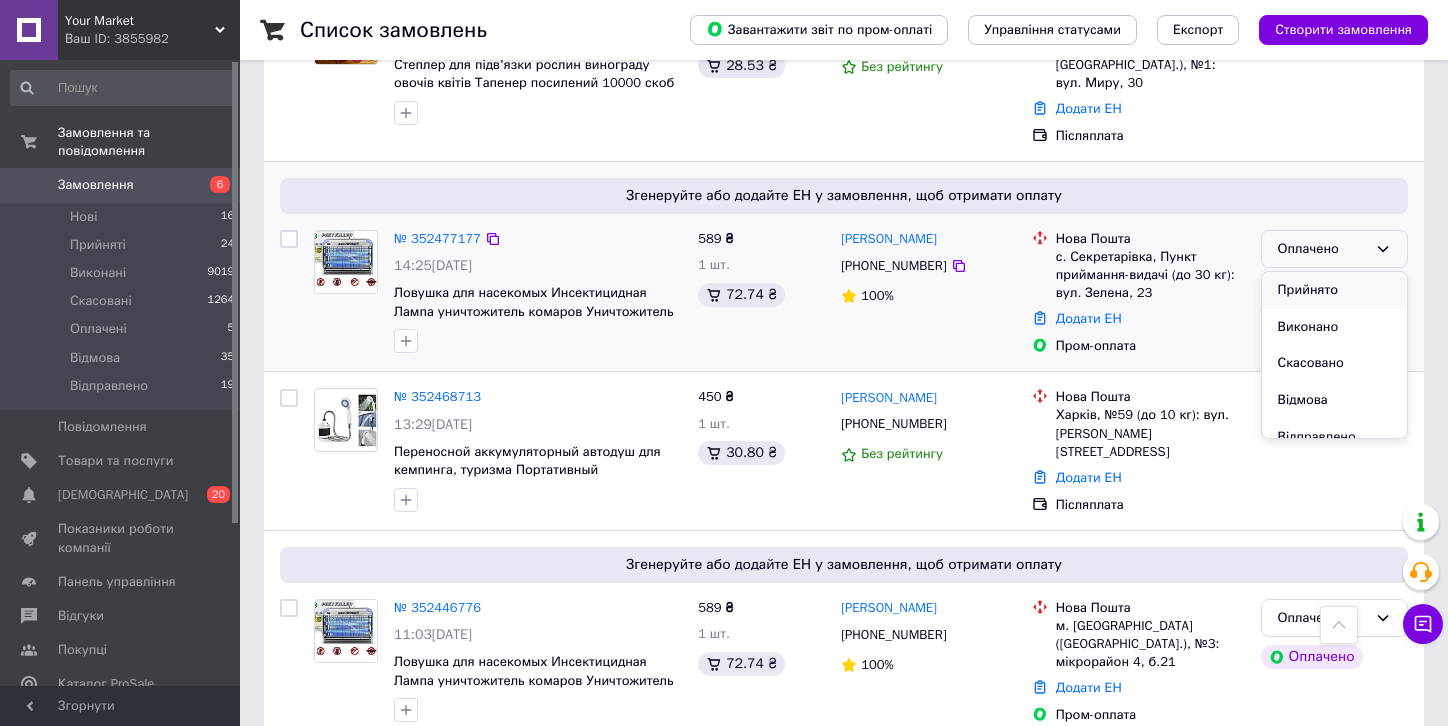 click on "Прийнято" at bounding box center (1334, 290) 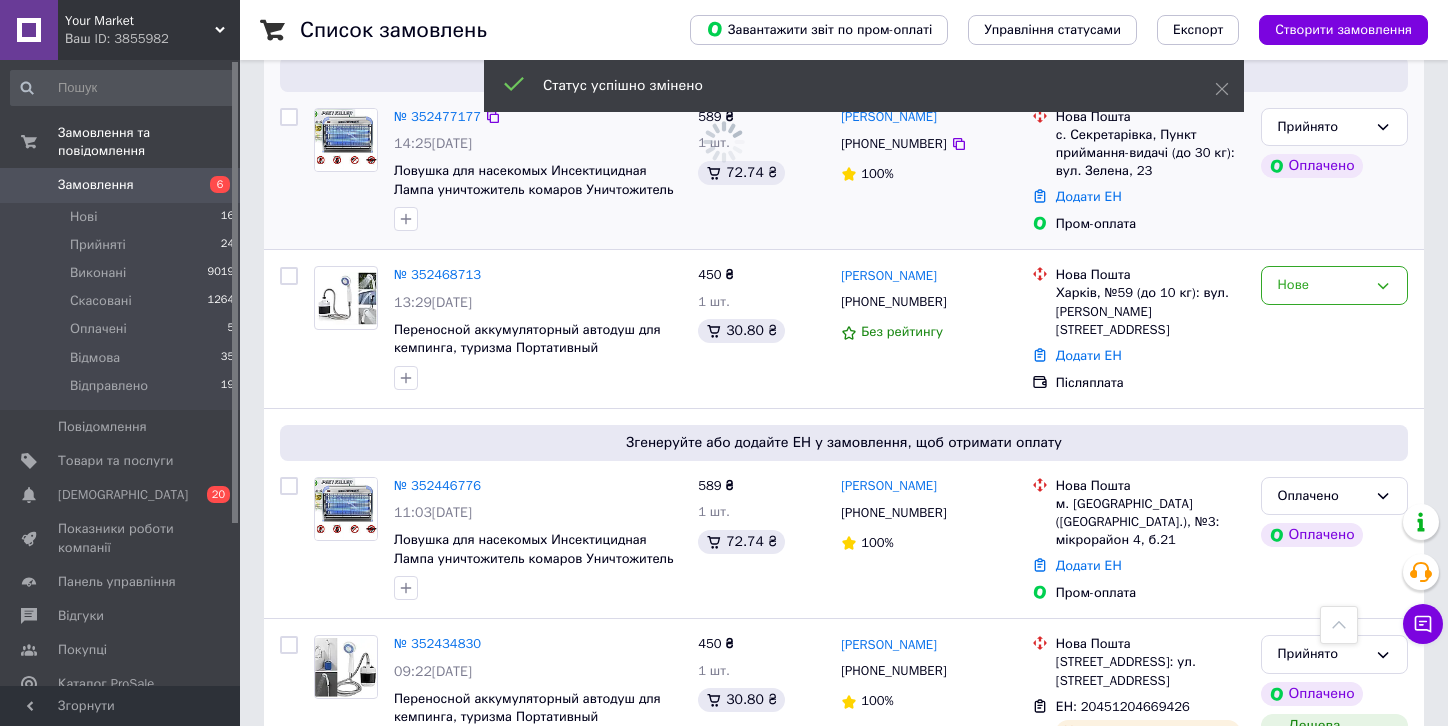 scroll, scrollTop: 2338, scrollLeft: 0, axis: vertical 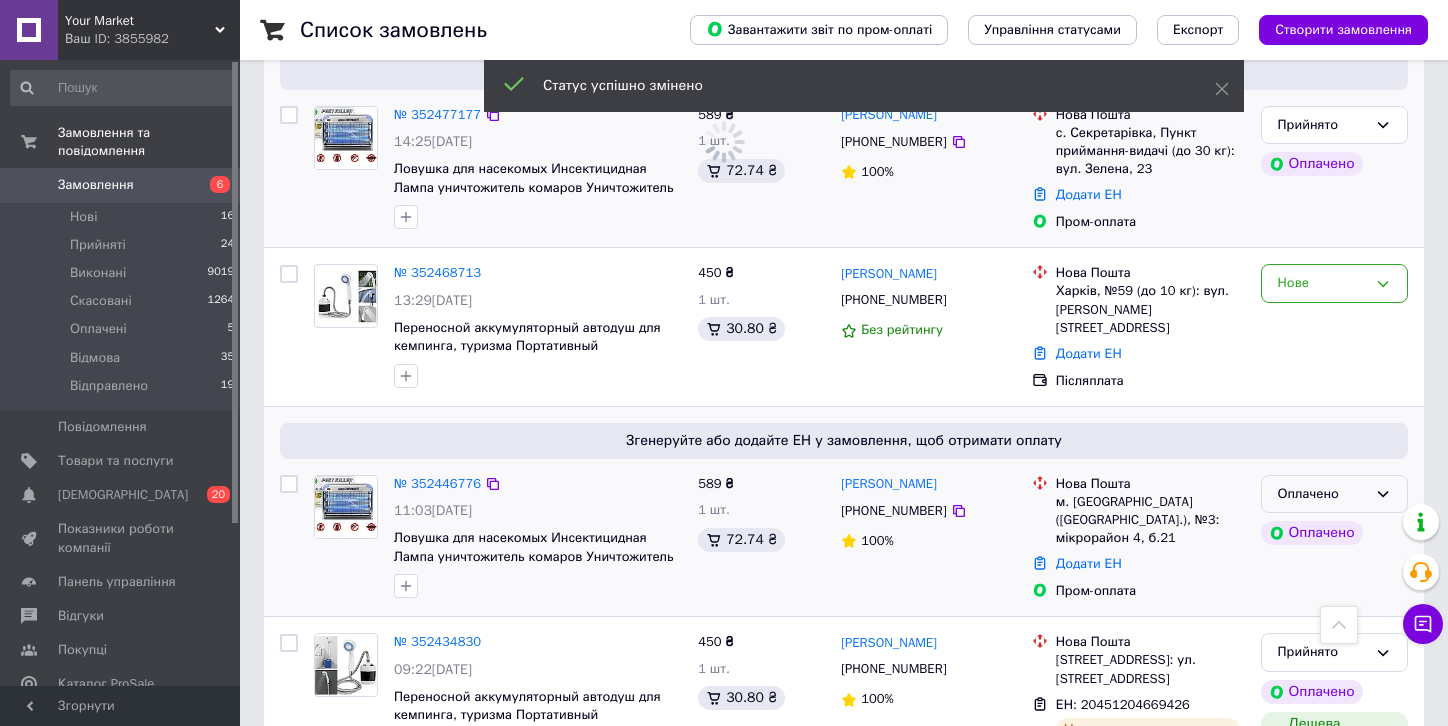 click 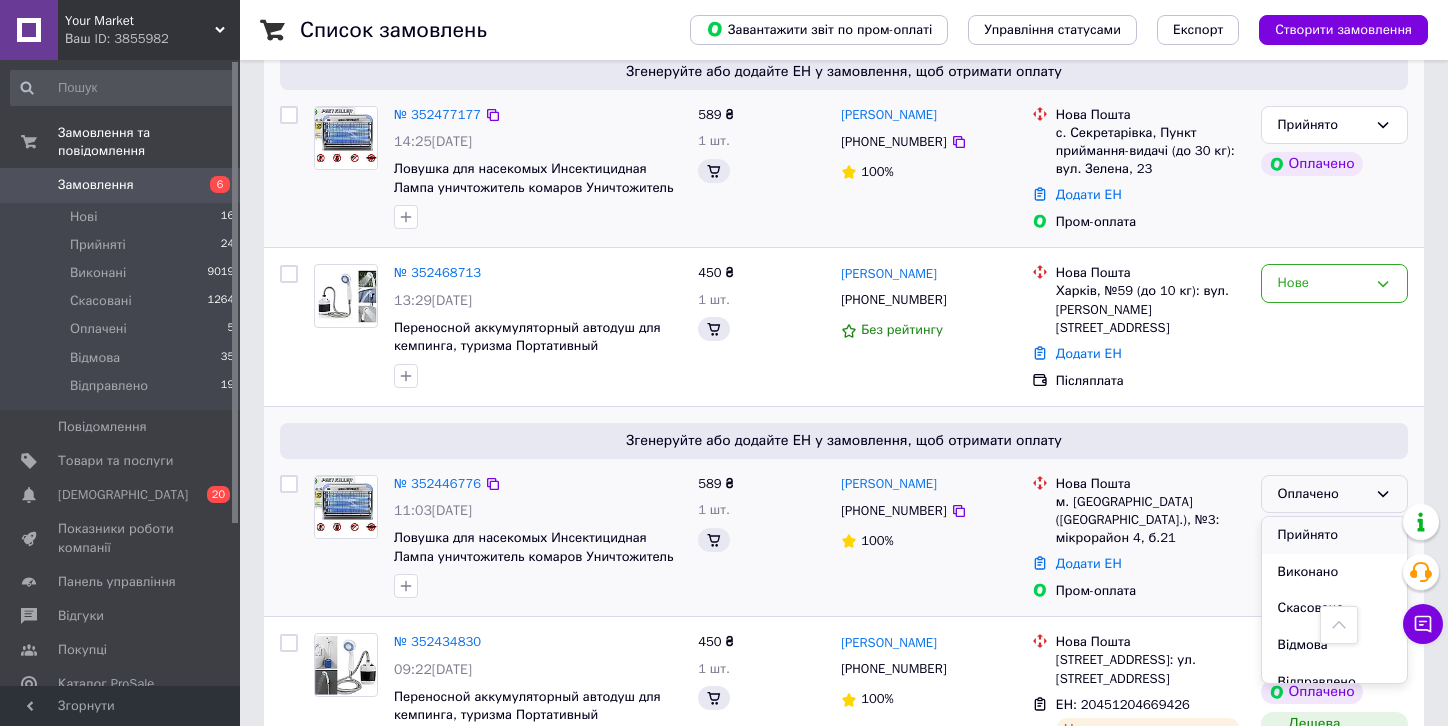 click on "Прийнято" at bounding box center [1334, 535] 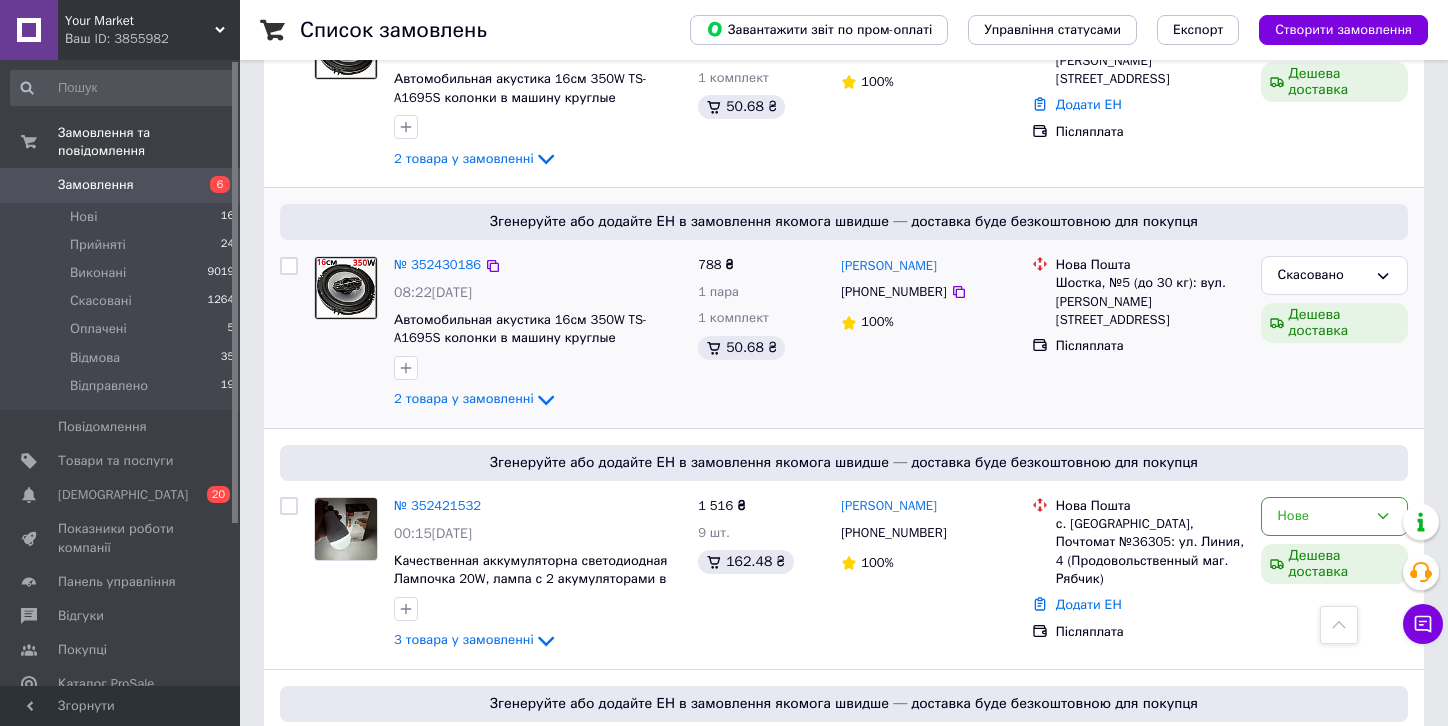 scroll, scrollTop: 3179, scrollLeft: 0, axis: vertical 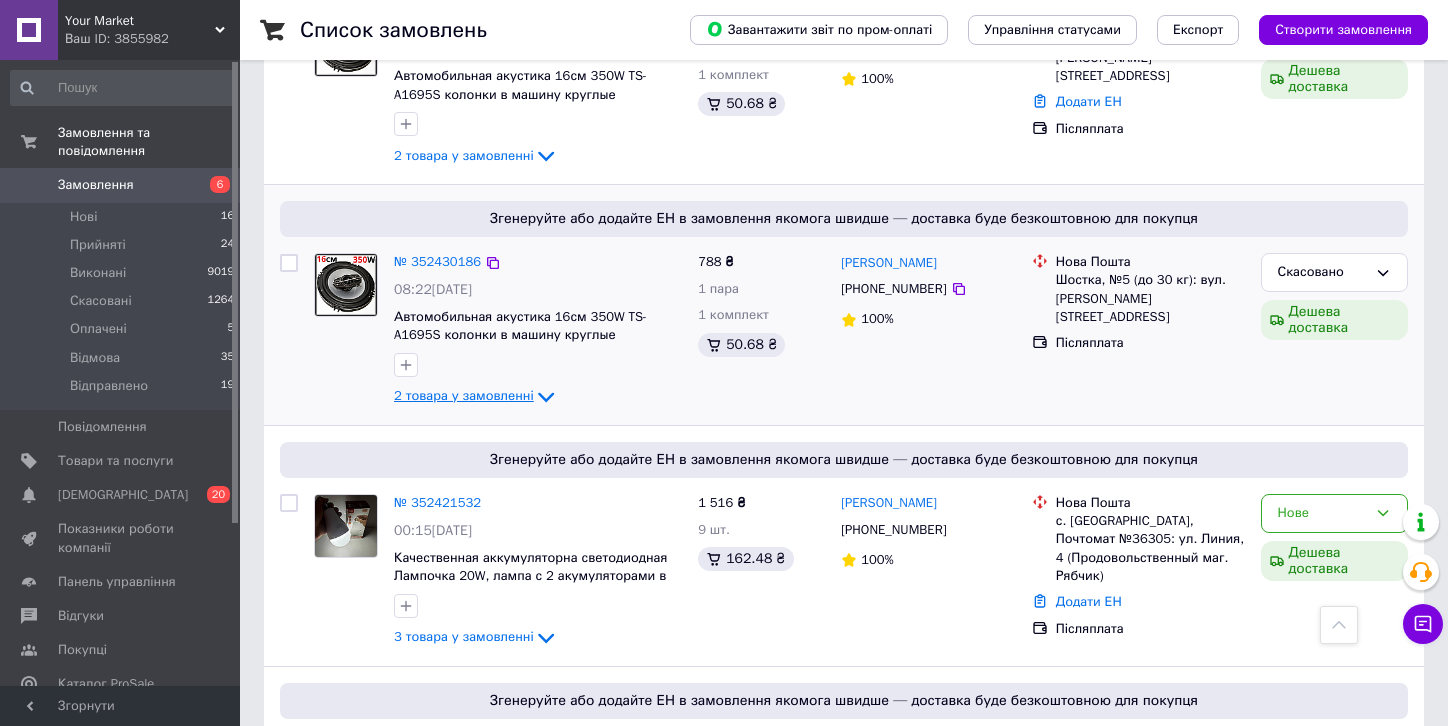 click on "2 товара у замовленні" at bounding box center [464, 396] 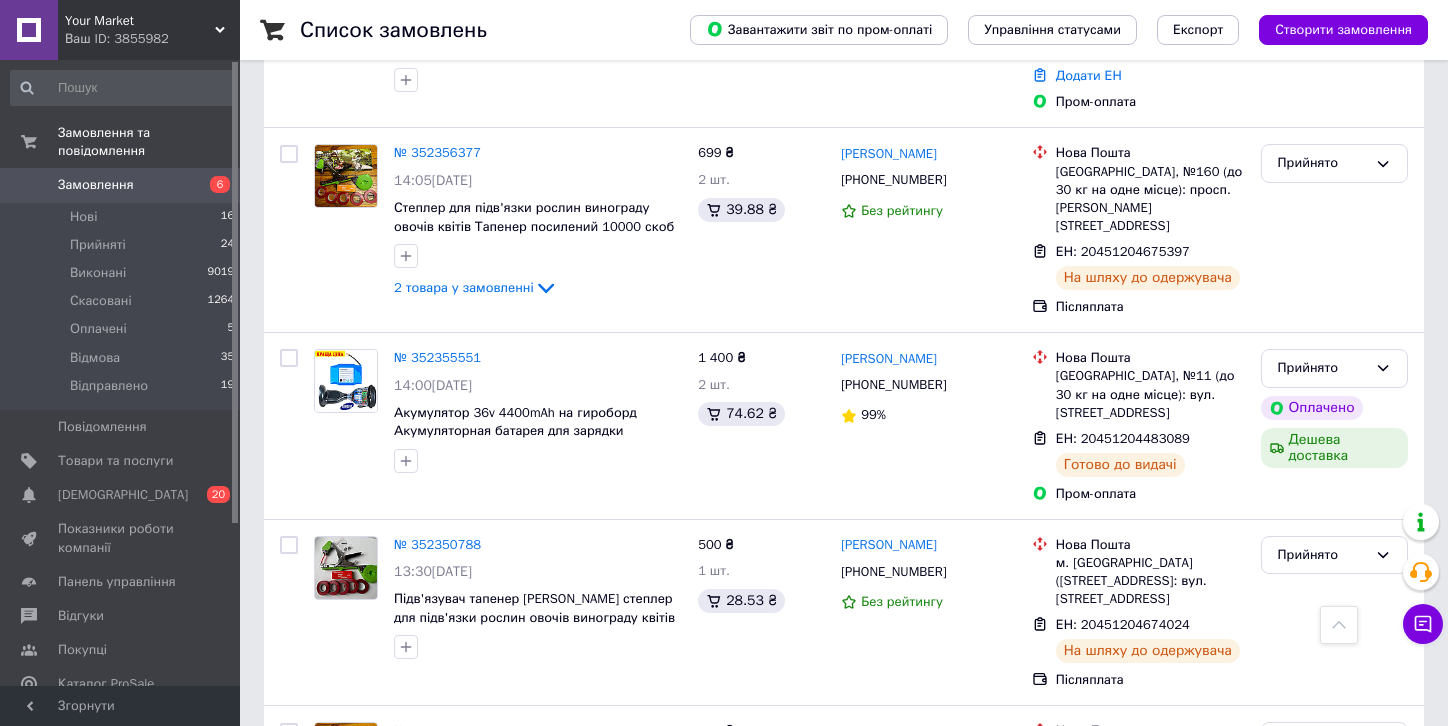 scroll, scrollTop: 5292, scrollLeft: 0, axis: vertical 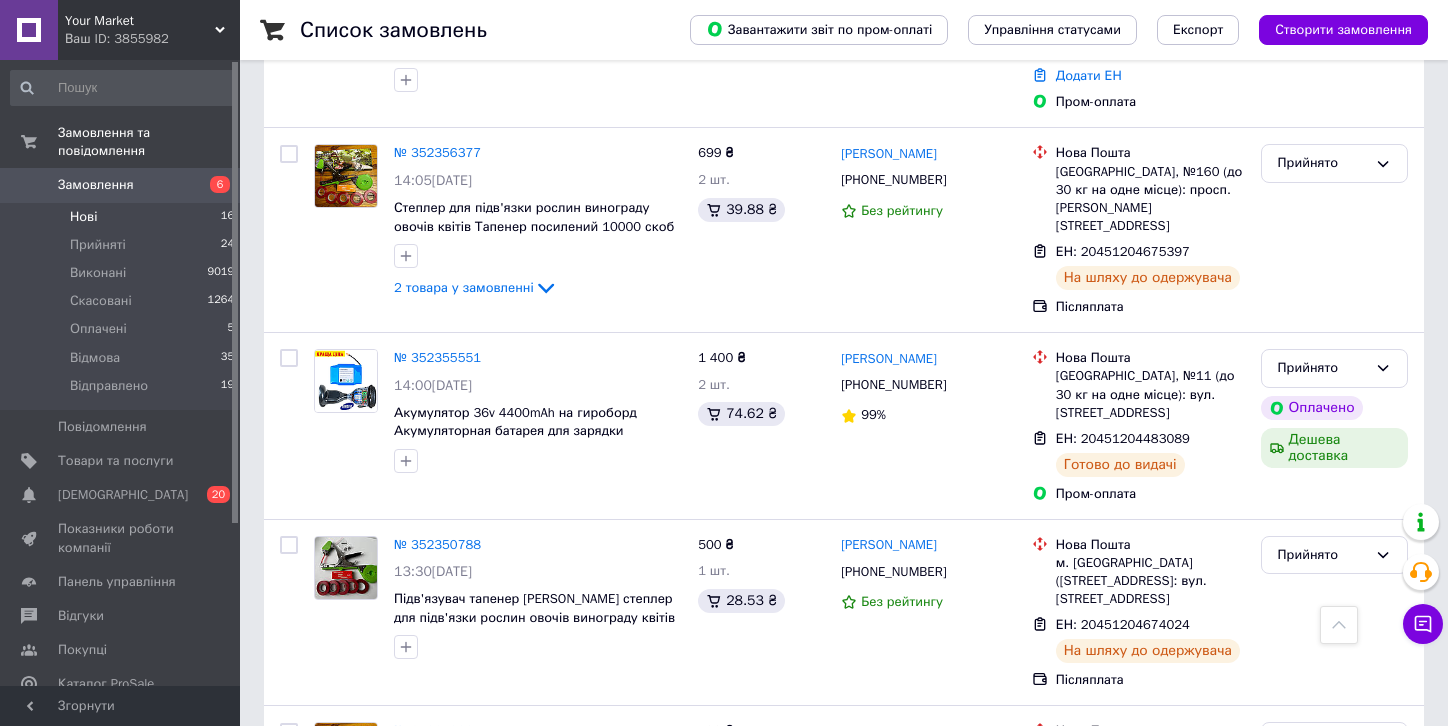 click on "Нові 16" at bounding box center [123, 217] 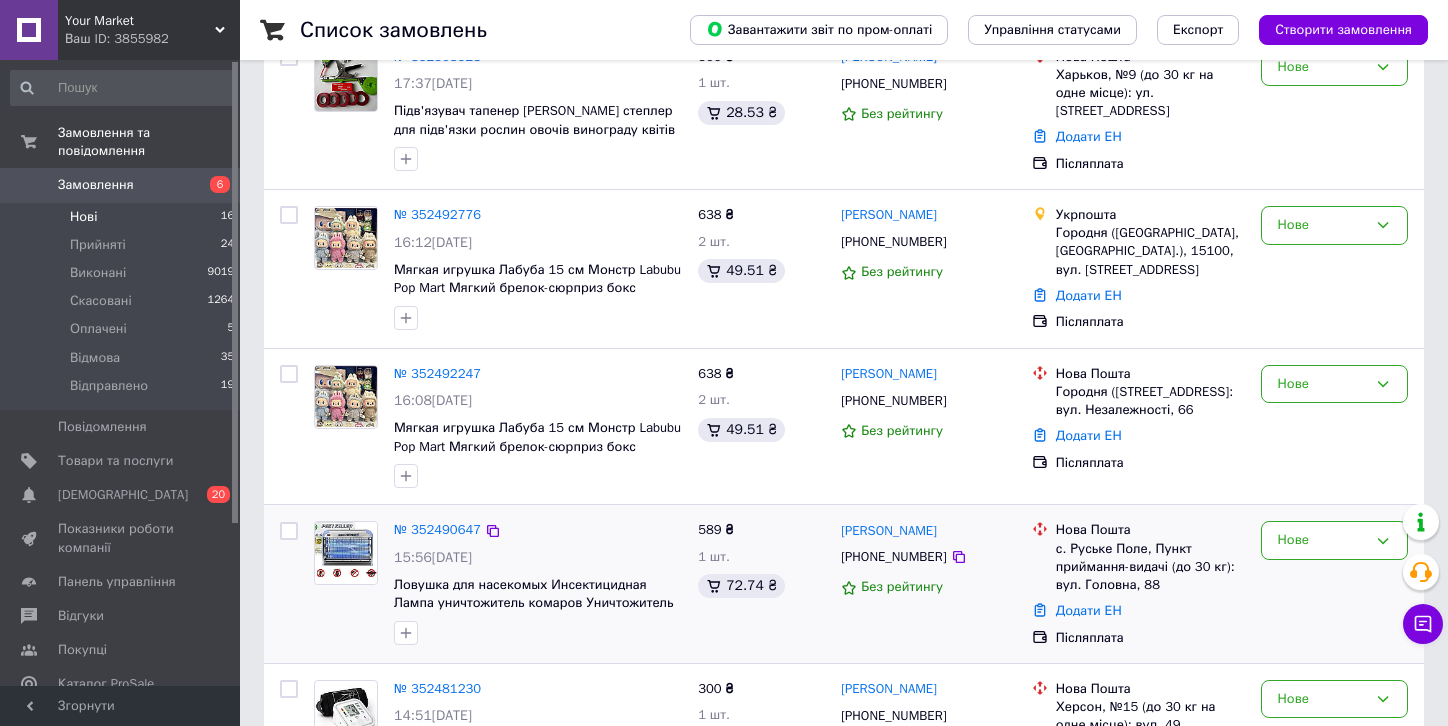 scroll, scrollTop: 621, scrollLeft: 0, axis: vertical 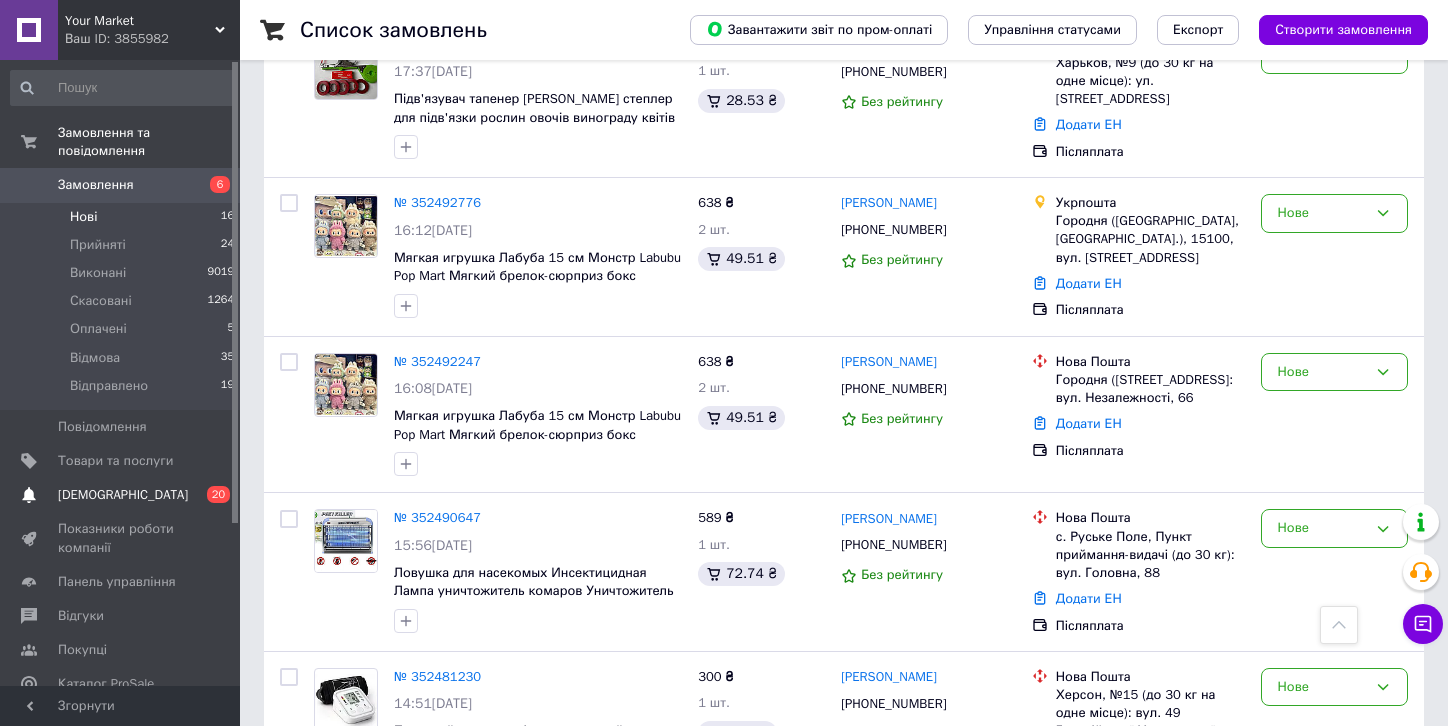 click on "[DEMOGRAPHIC_DATA]" at bounding box center (123, 495) 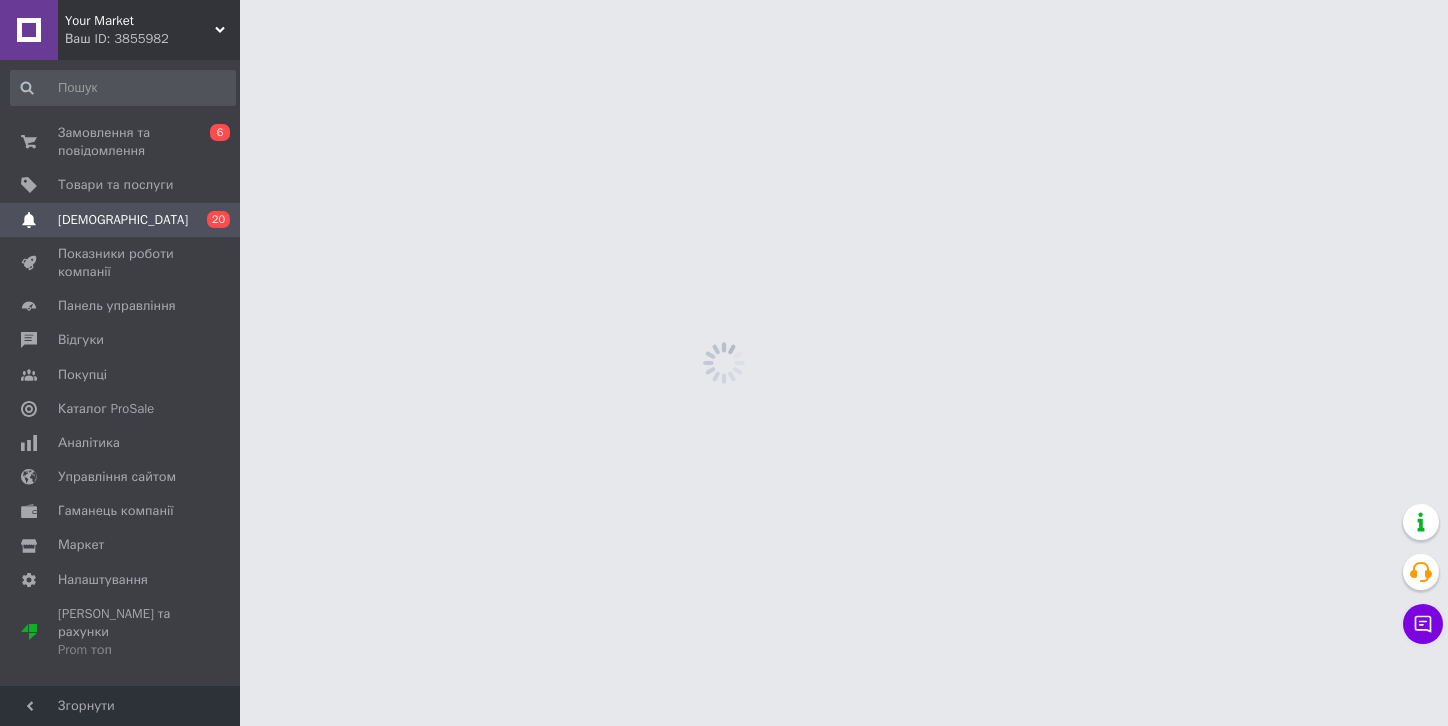 scroll, scrollTop: 0, scrollLeft: 0, axis: both 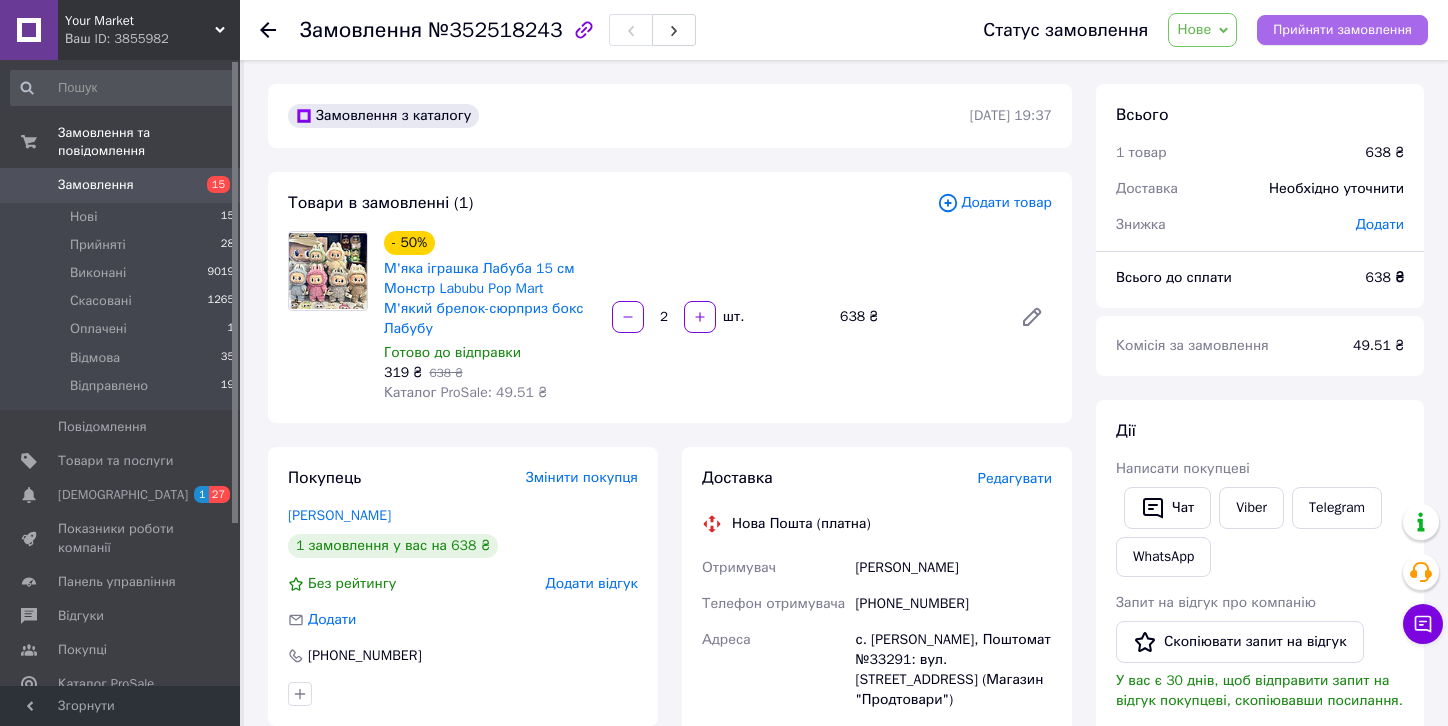 click on "Прийняти замовлення" at bounding box center [1342, 30] 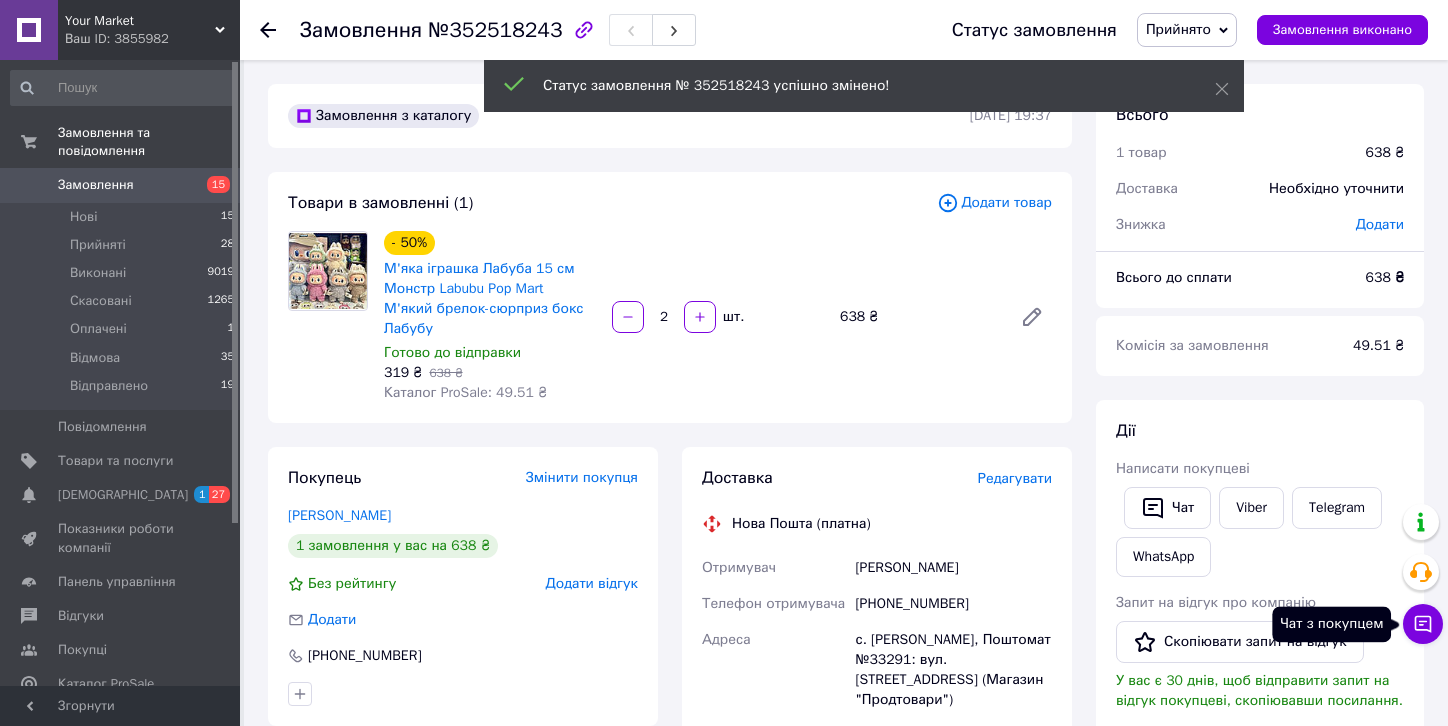 click 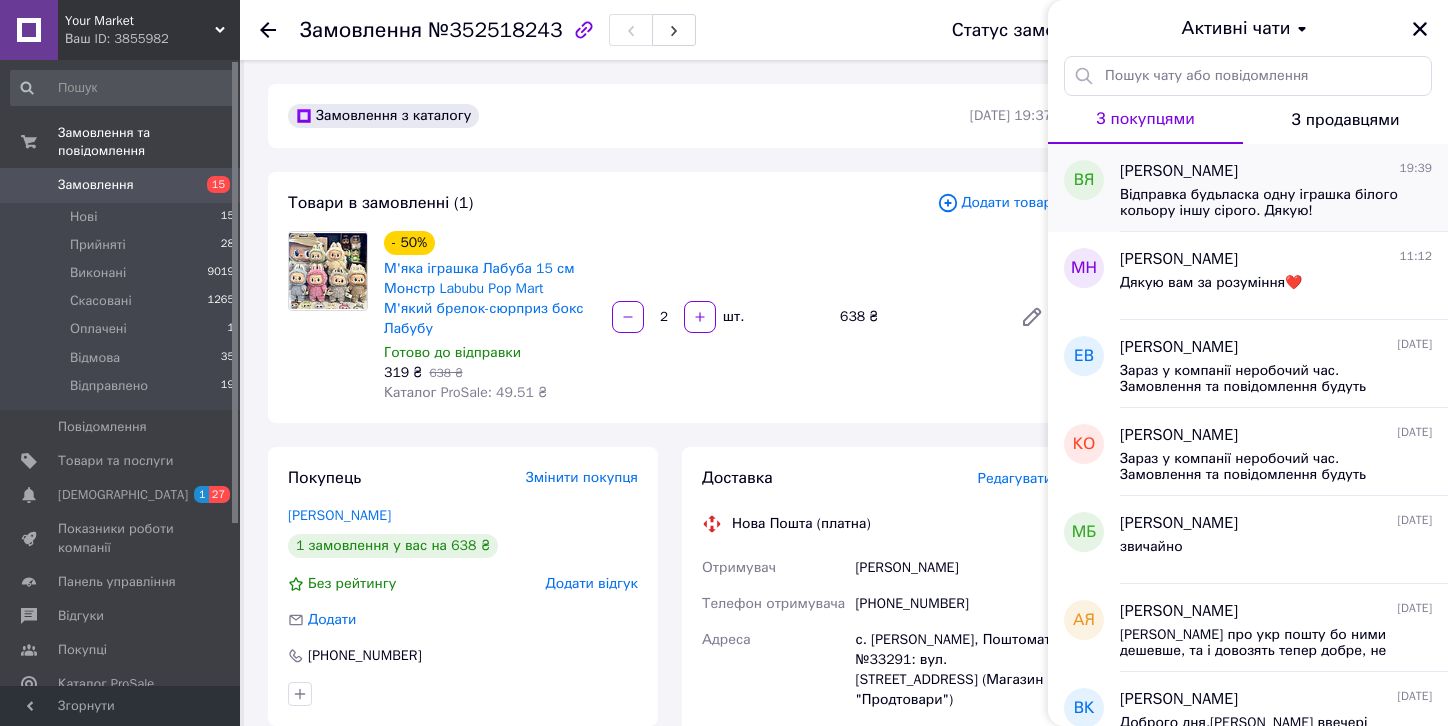 click on "Відправка будьласка одну іграшка білого кольору іншу сірого. Дякую!" at bounding box center [1262, 203] 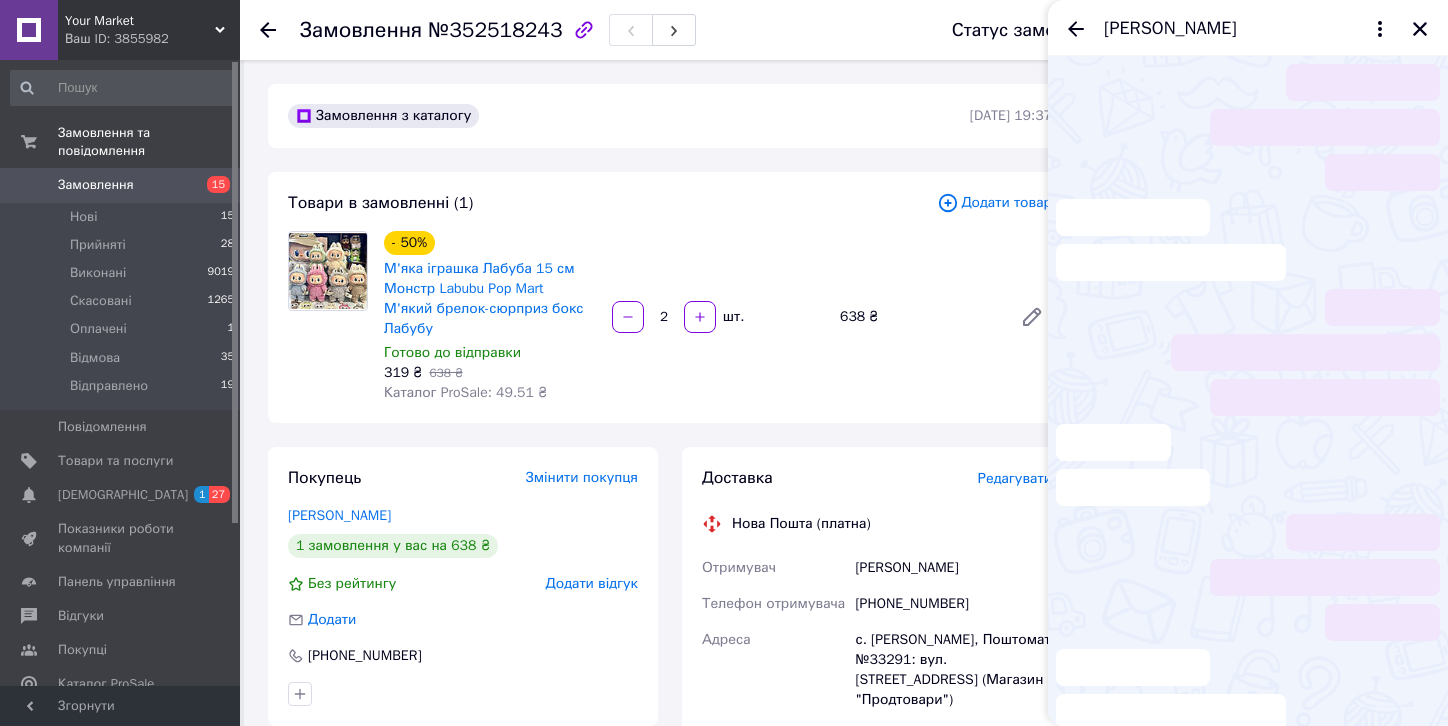 scroll, scrollTop: 110, scrollLeft: 0, axis: vertical 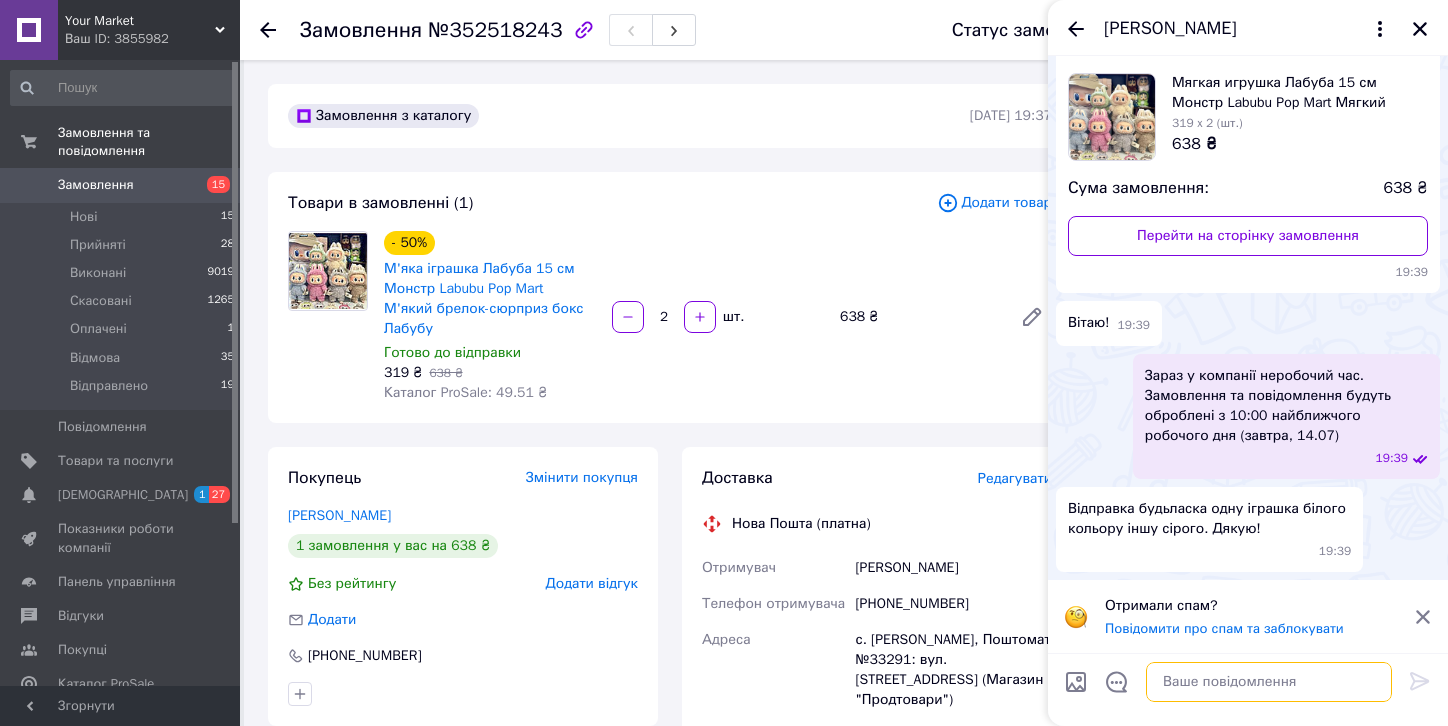 click at bounding box center (1269, 682) 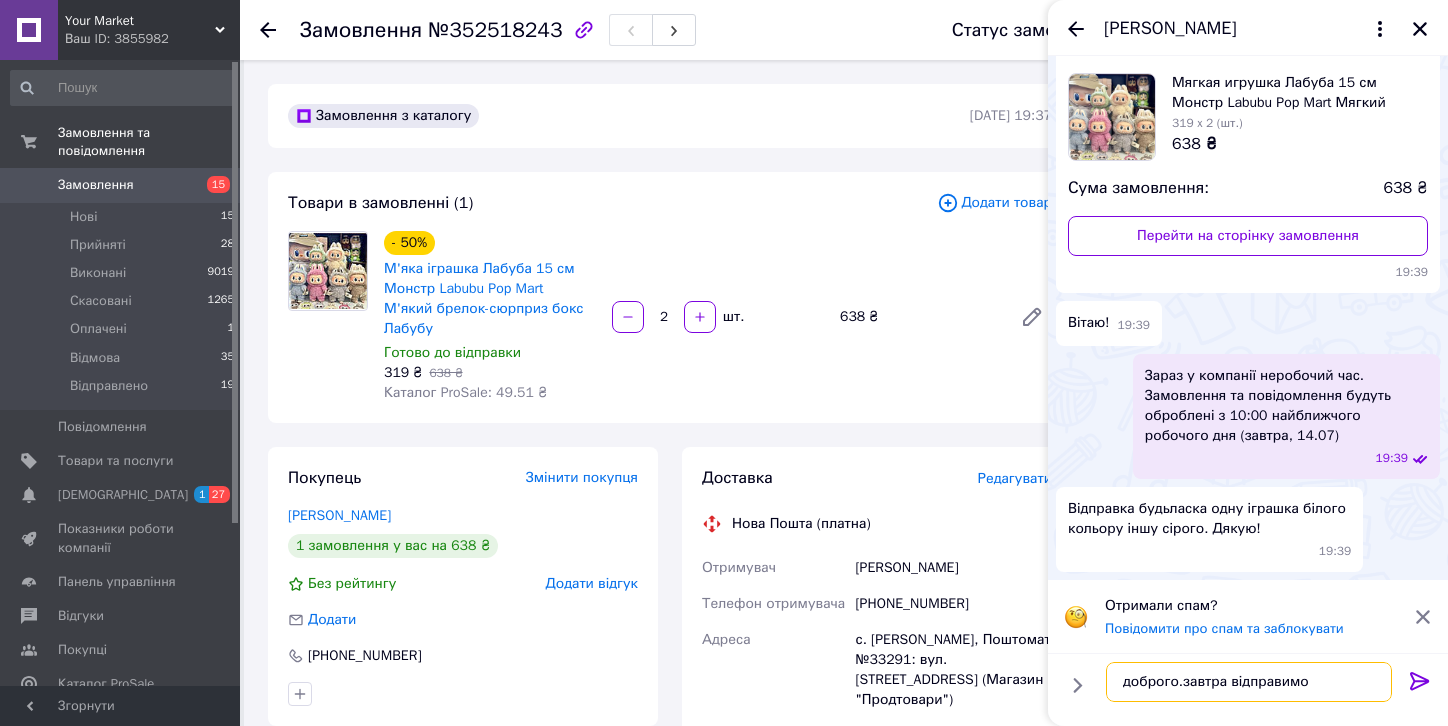 type on "доброго.завтра відправимо" 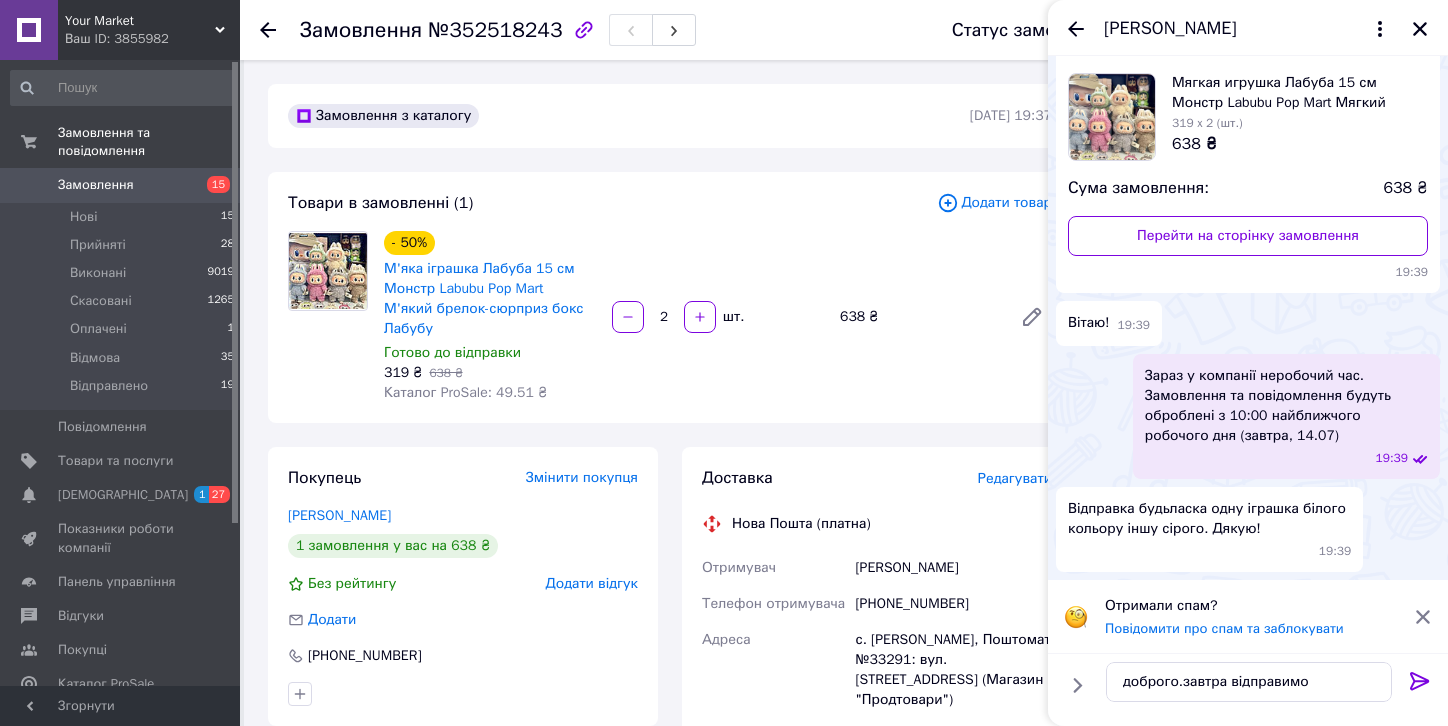 click 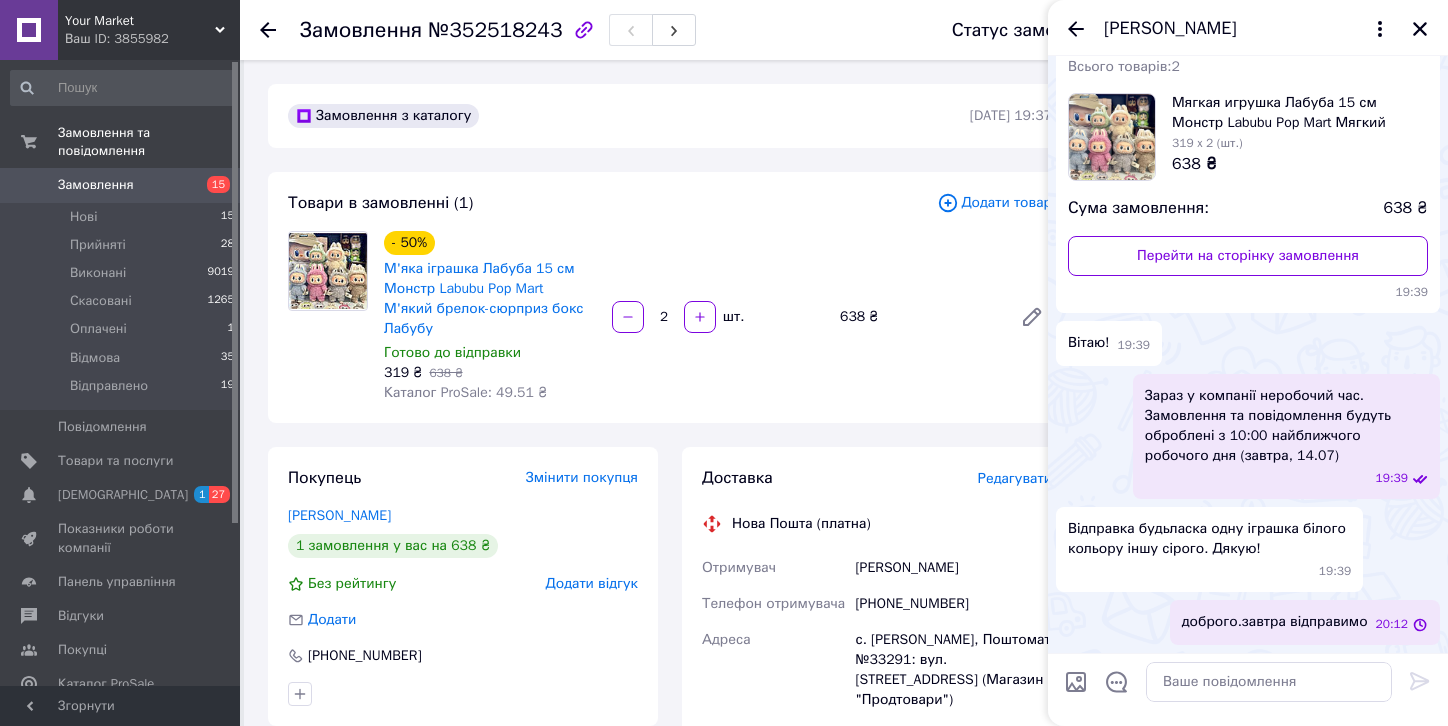 scroll, scrollTop: 89, scrollLeft: 0, axis: vertical 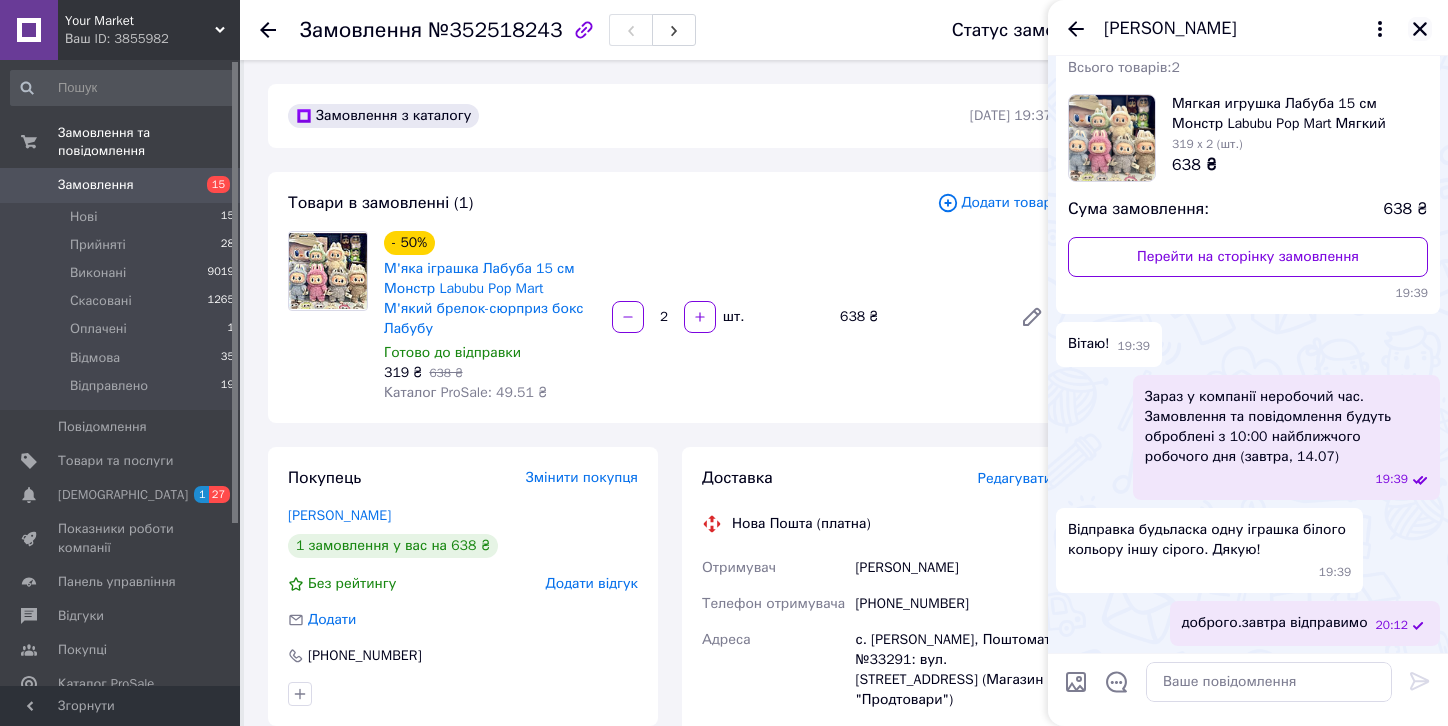 click 